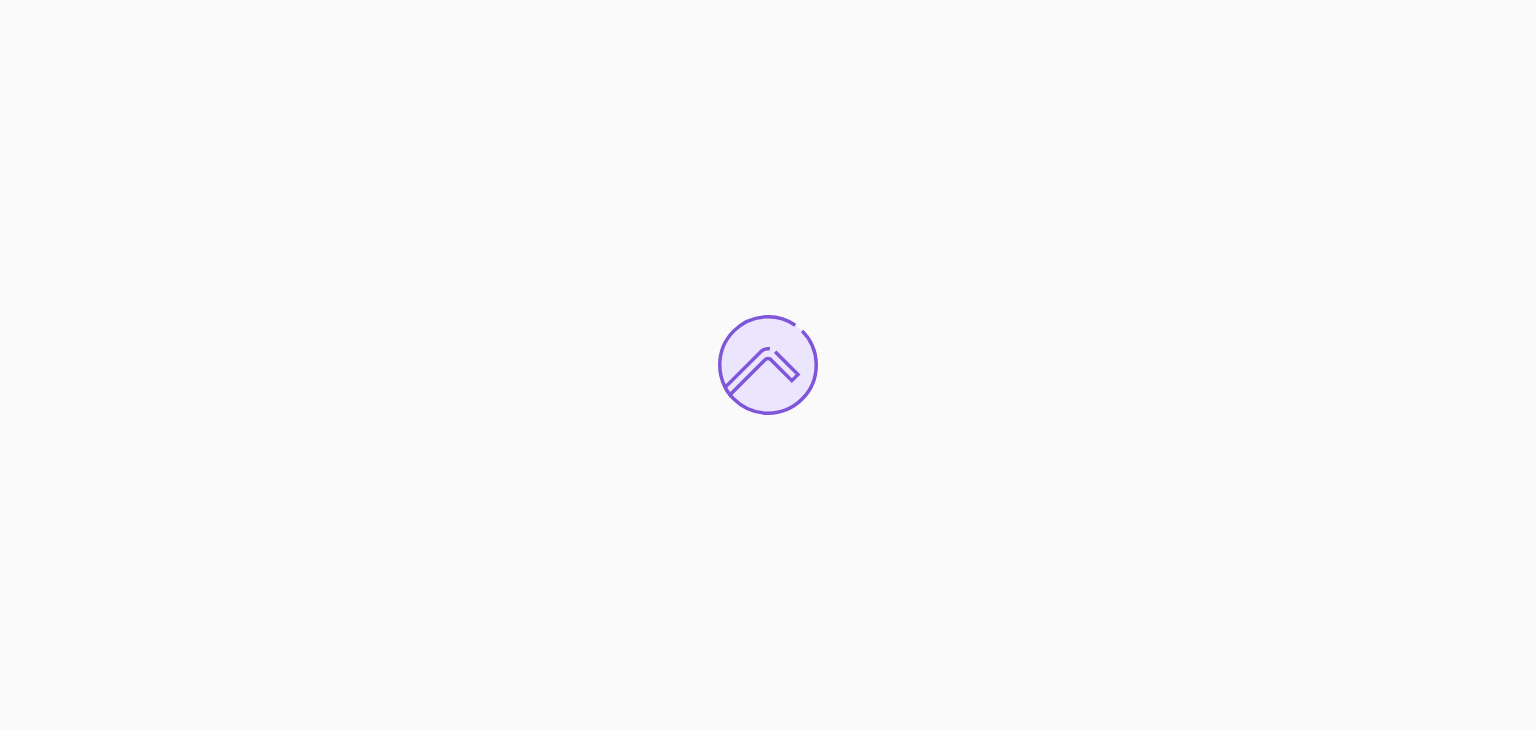 scroll, scrollTop: 0, scrollLeft: 0, axis: both 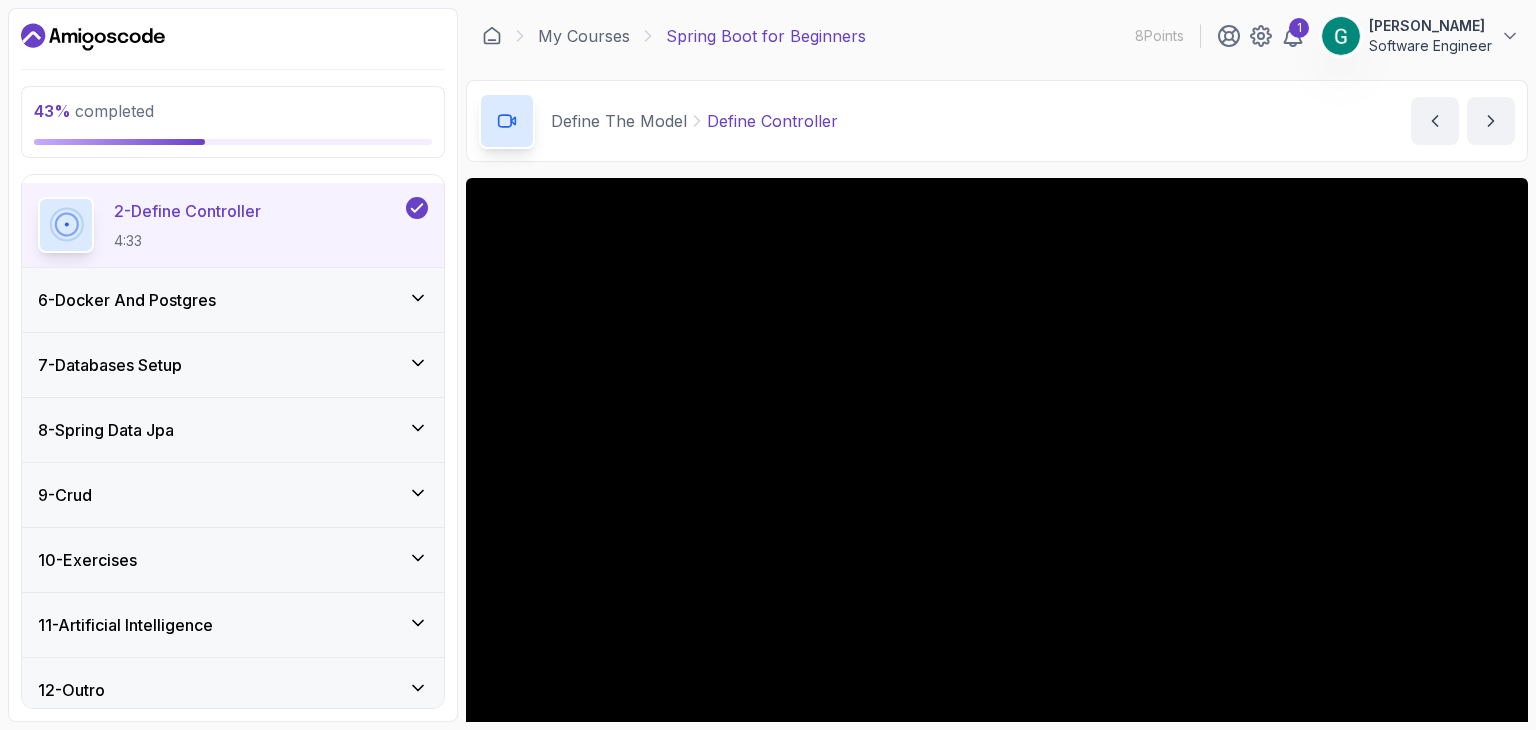 click 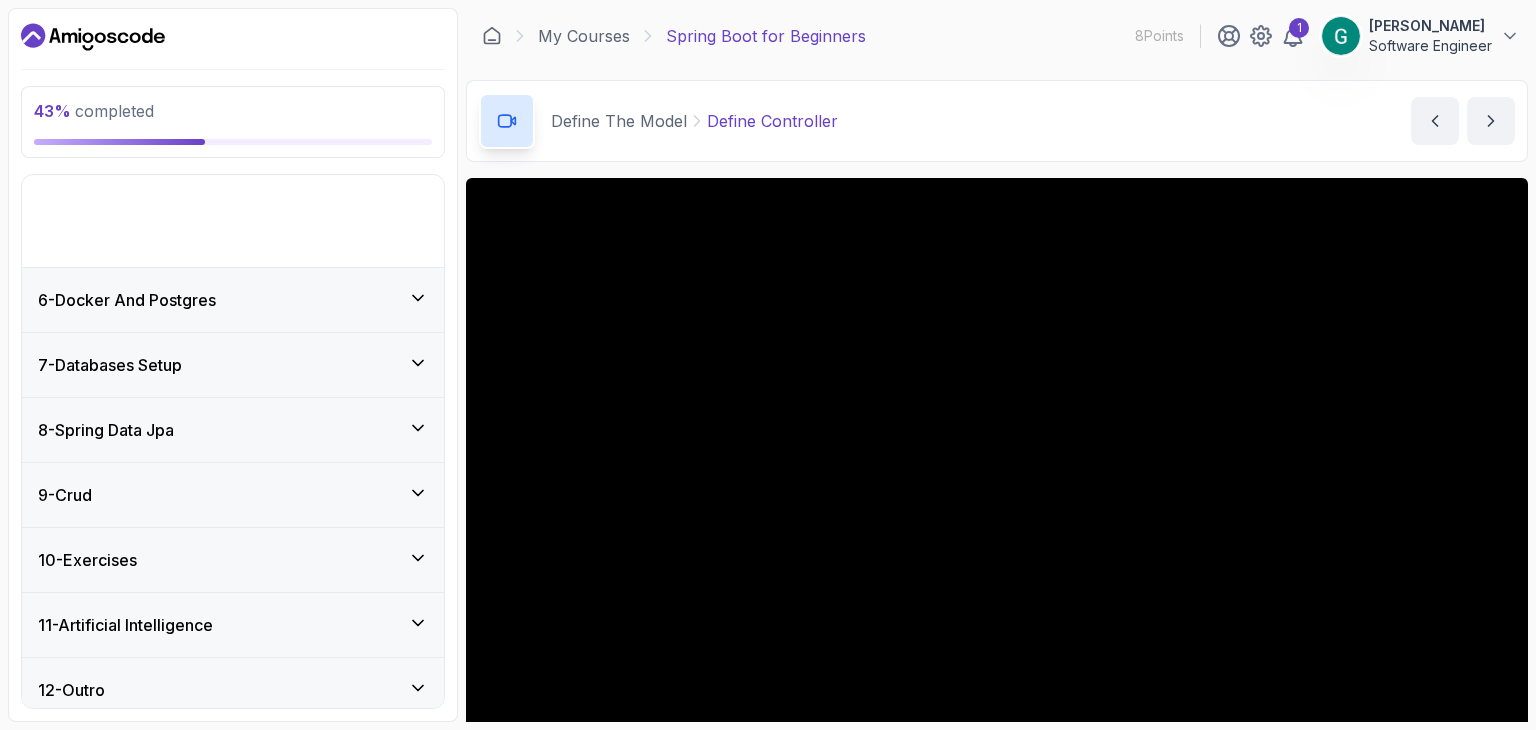 scroll, scrollTop: 242, scrollLeft: 0, axis: vertical 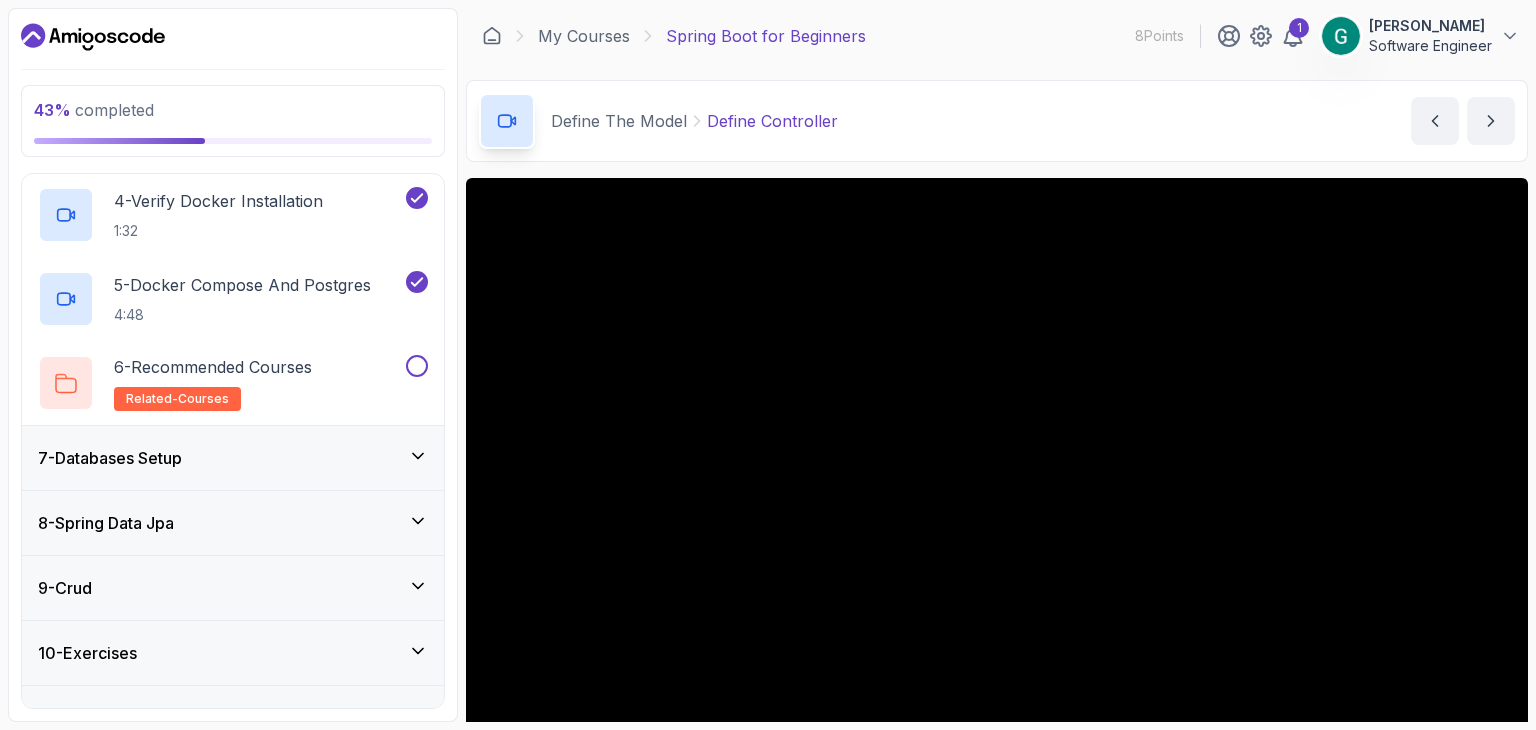 click 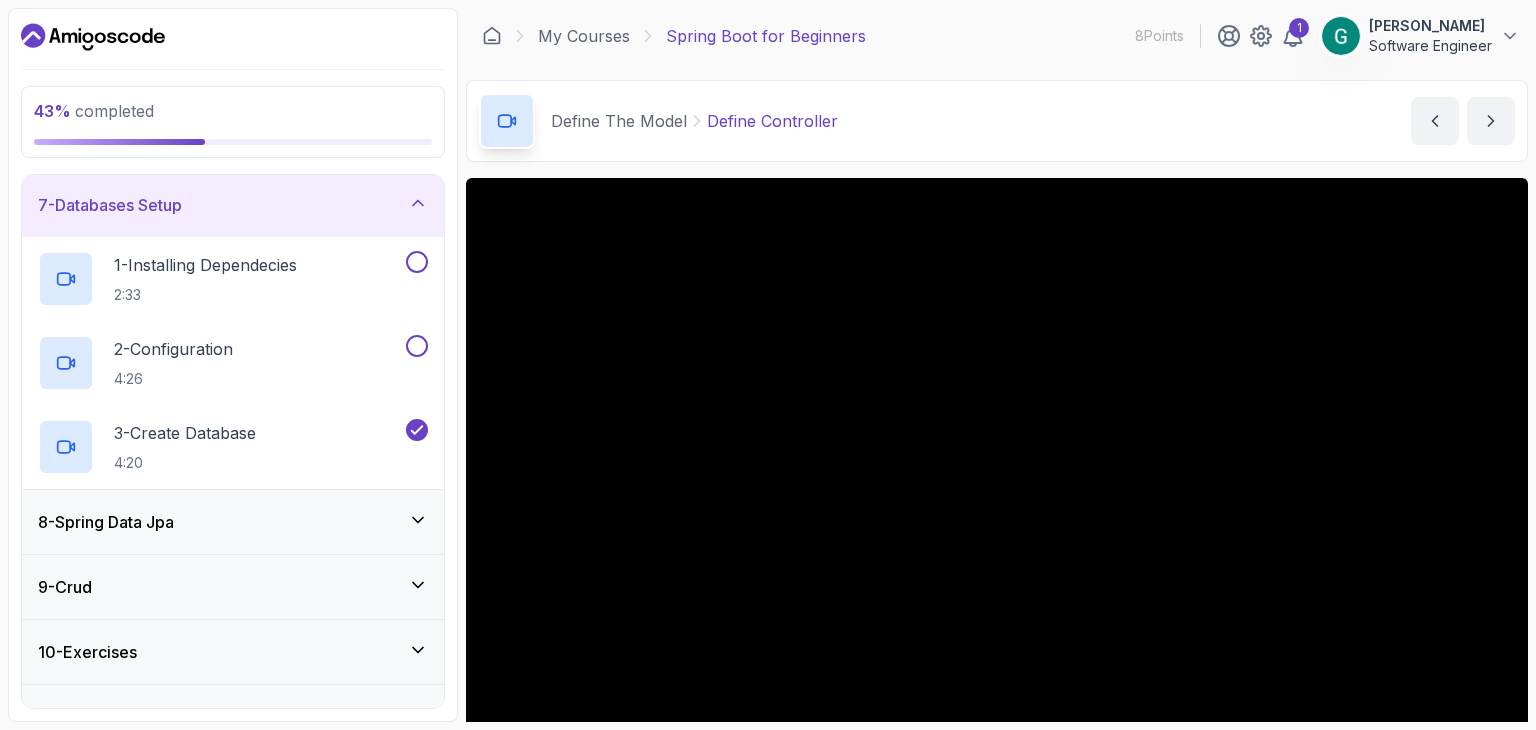scroll, scrollTop: 494, scrollLeft: 0, axis: vertical 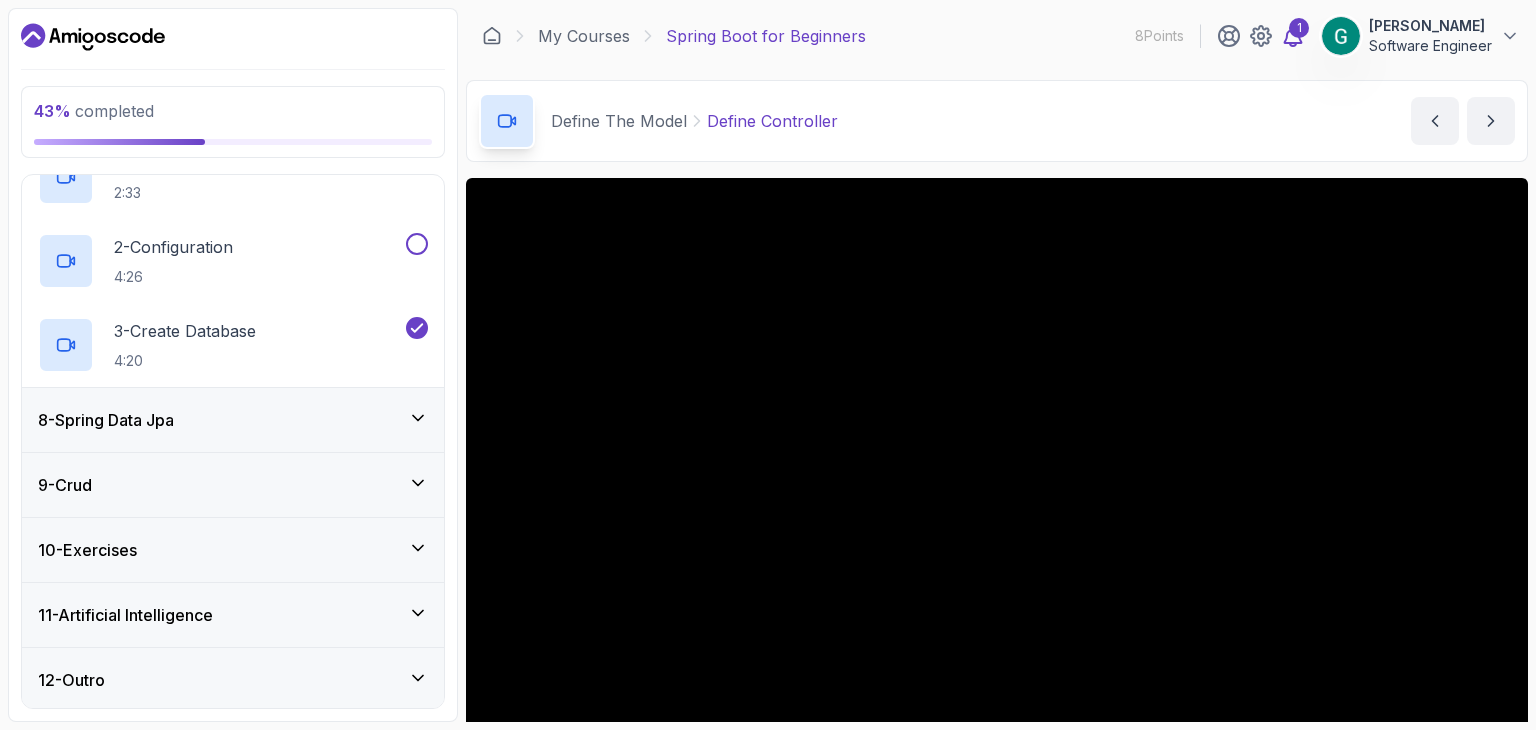click on "1" at bounding box center [1299, 28] 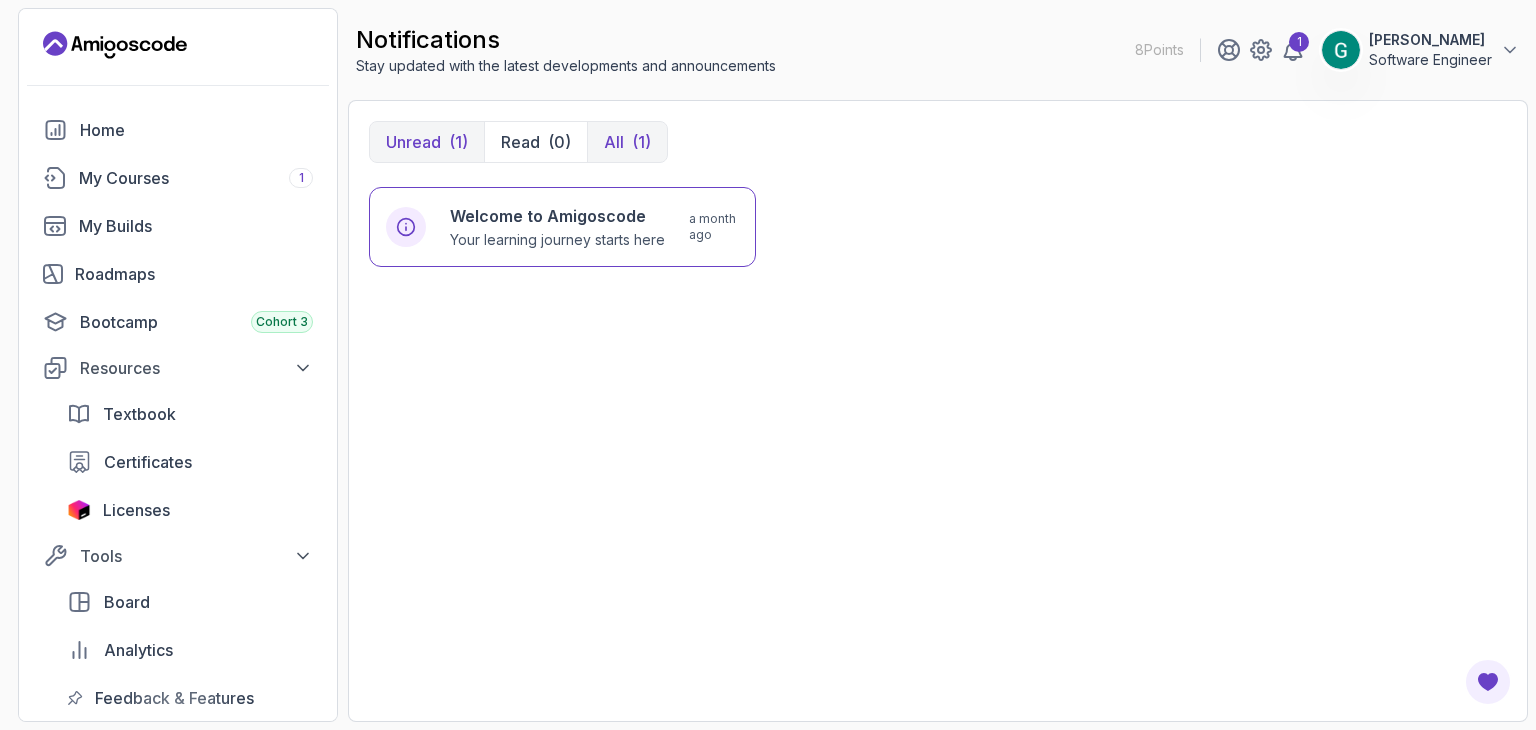 click on "All" at bounding box center (614, 142) 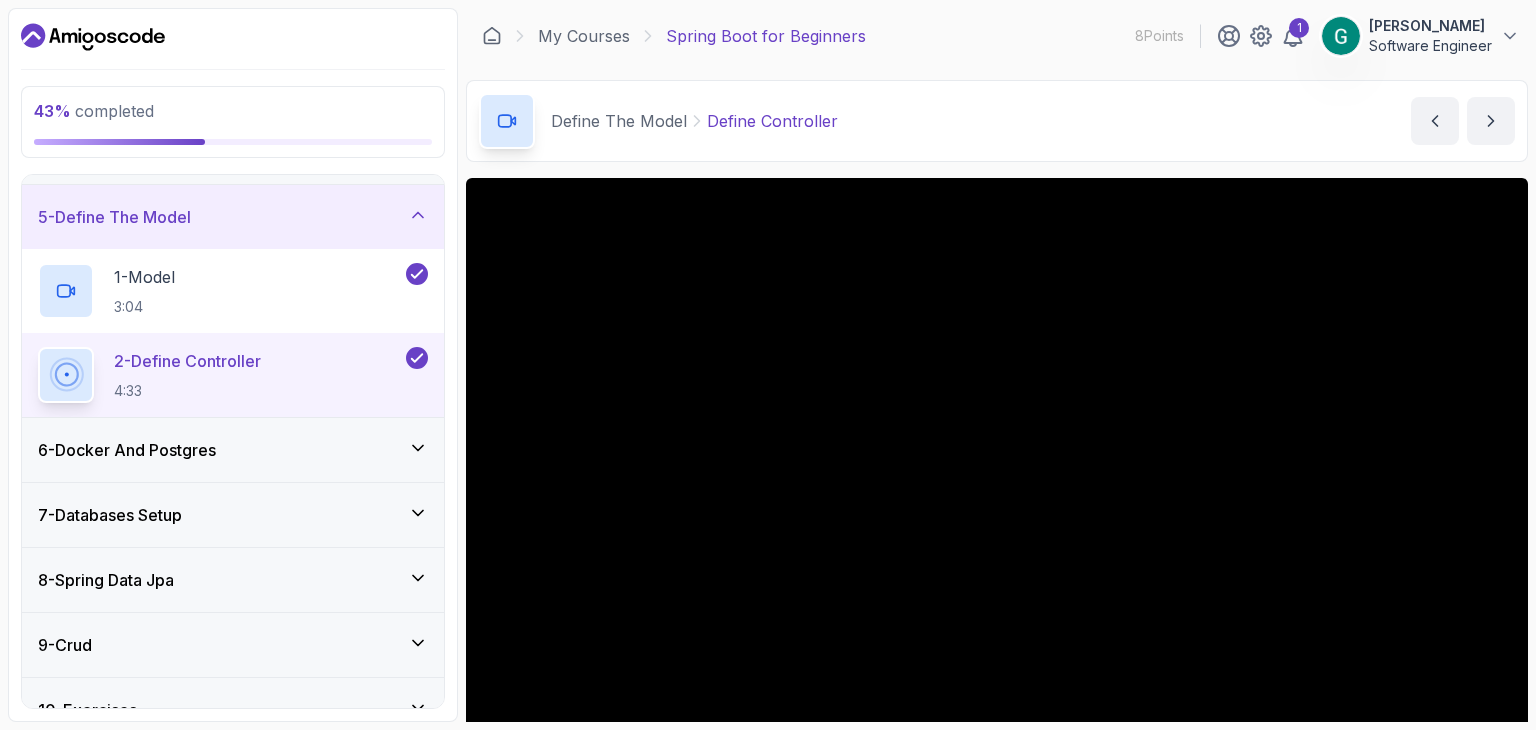 scroll, scrollTop: 300, scrollLeft: 0, axis: vertical 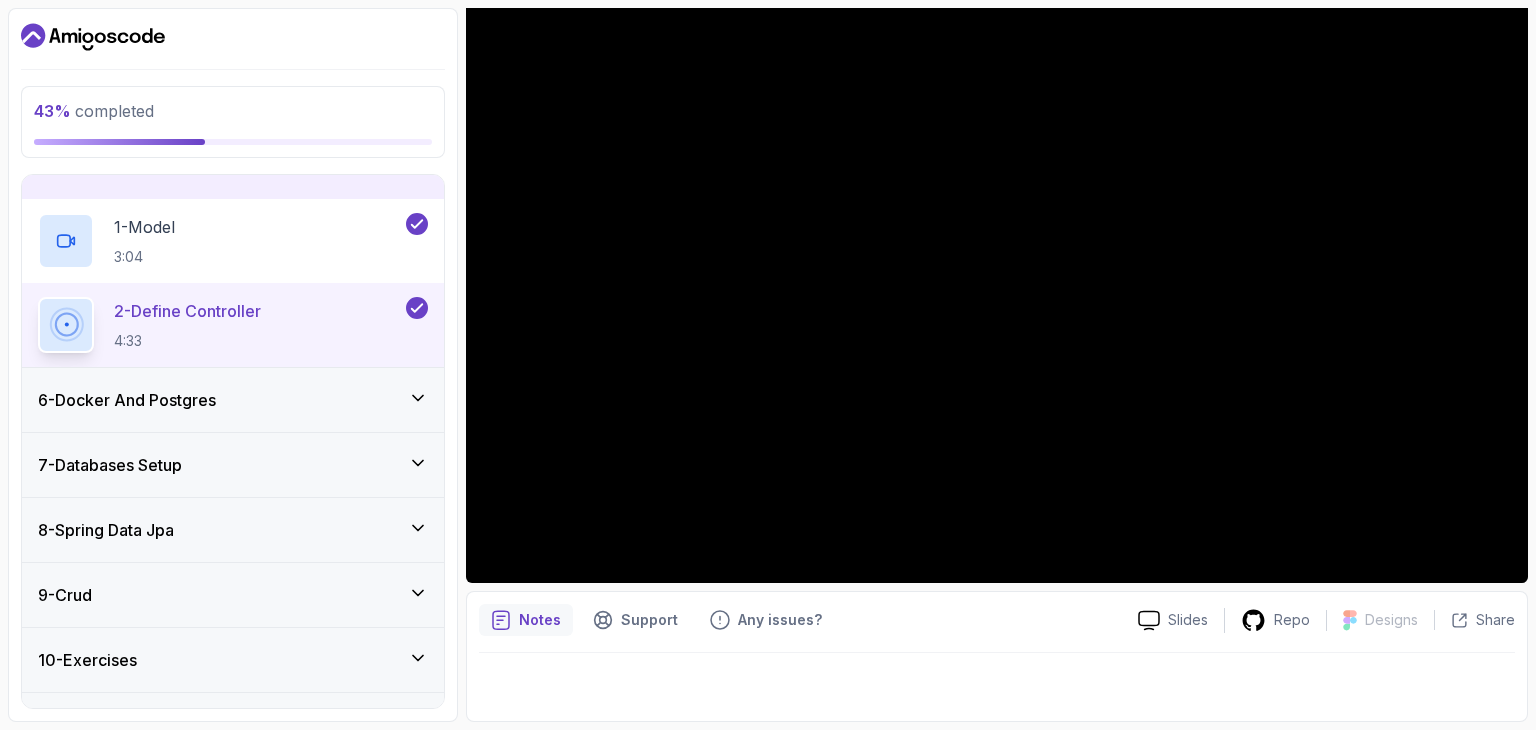 click on "6  -  Docker And Postgres" at bounding box center [233, 400] 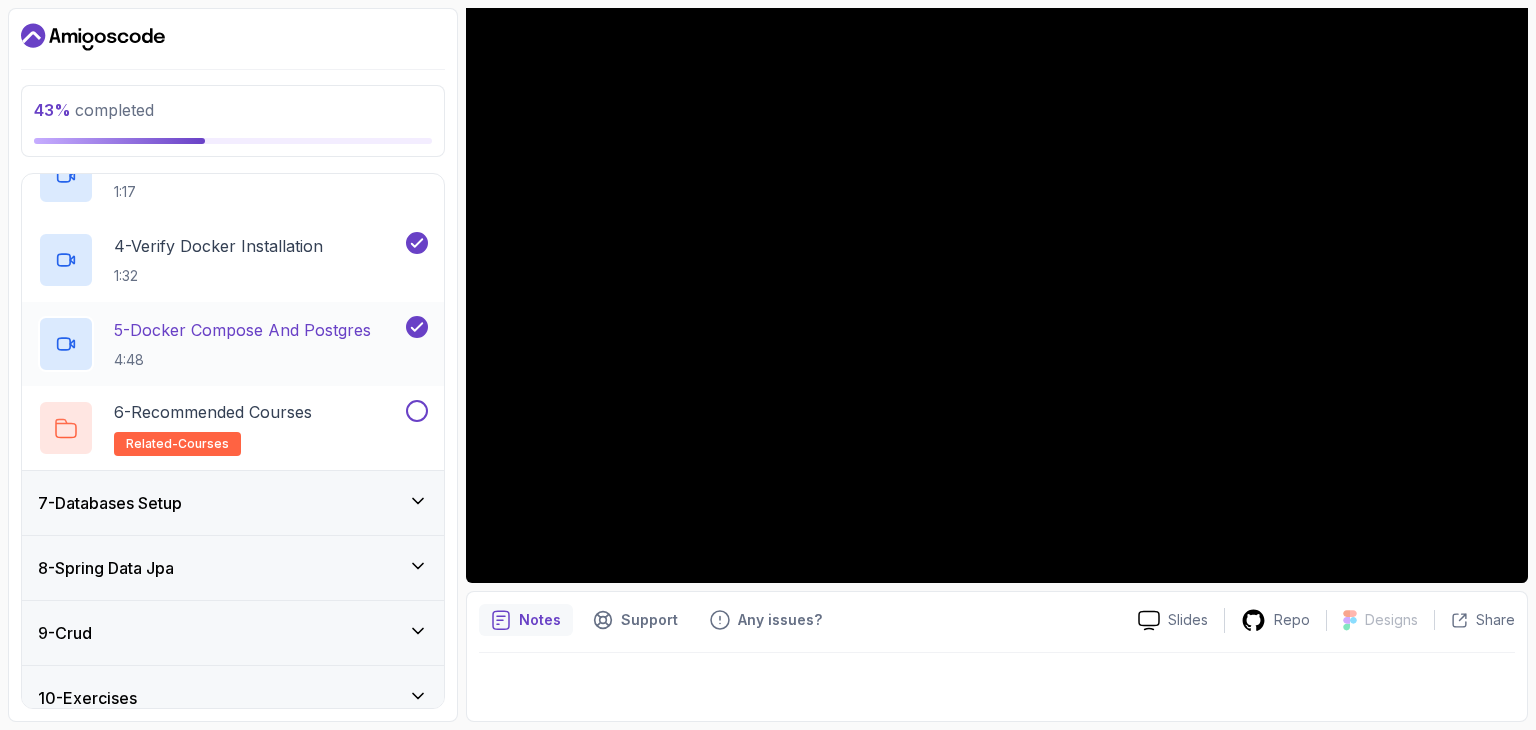 scroll, scrollTop: 600, scrollLeft: 0, axis: vertical 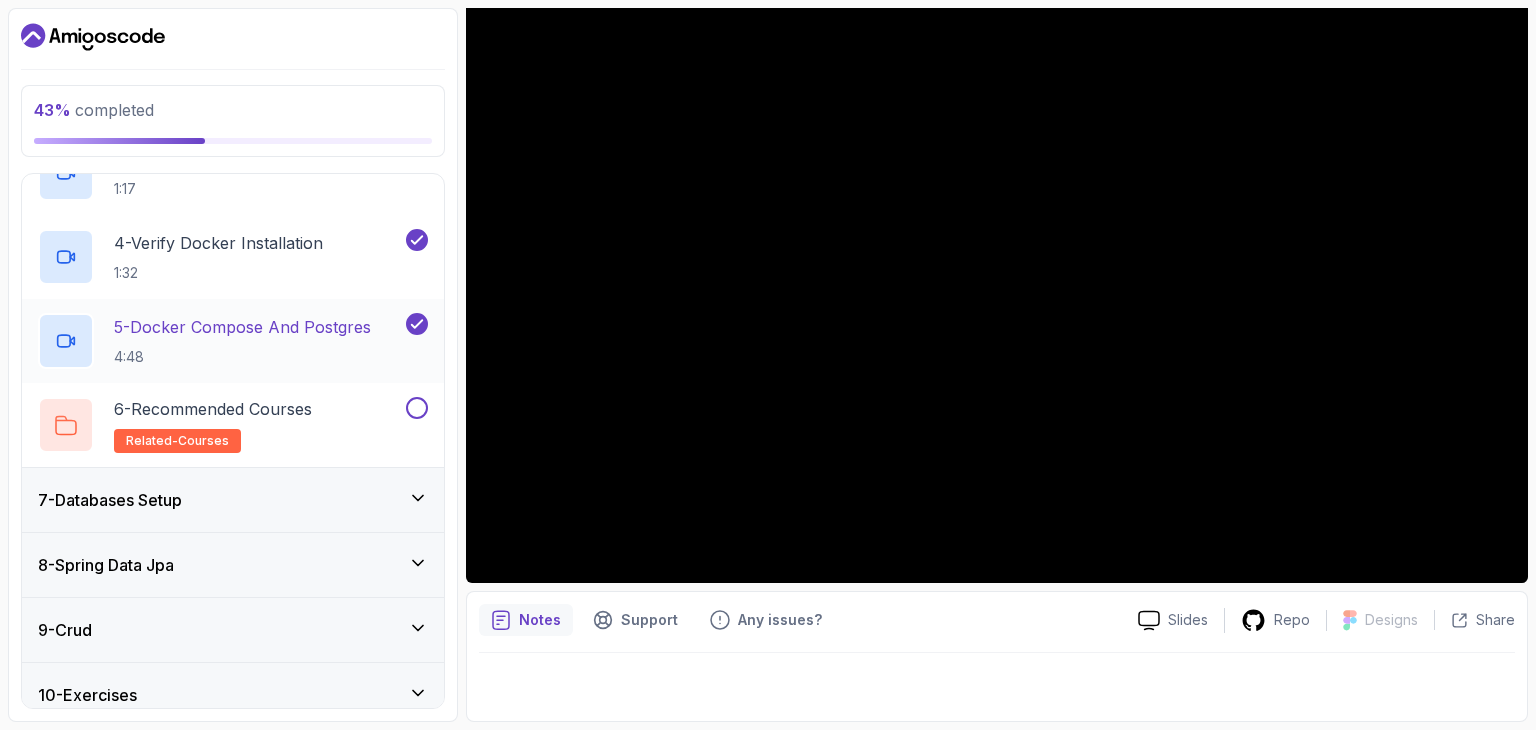 click on "5  -  Docker Compose And Postgres" at bounding box center [242, 327] 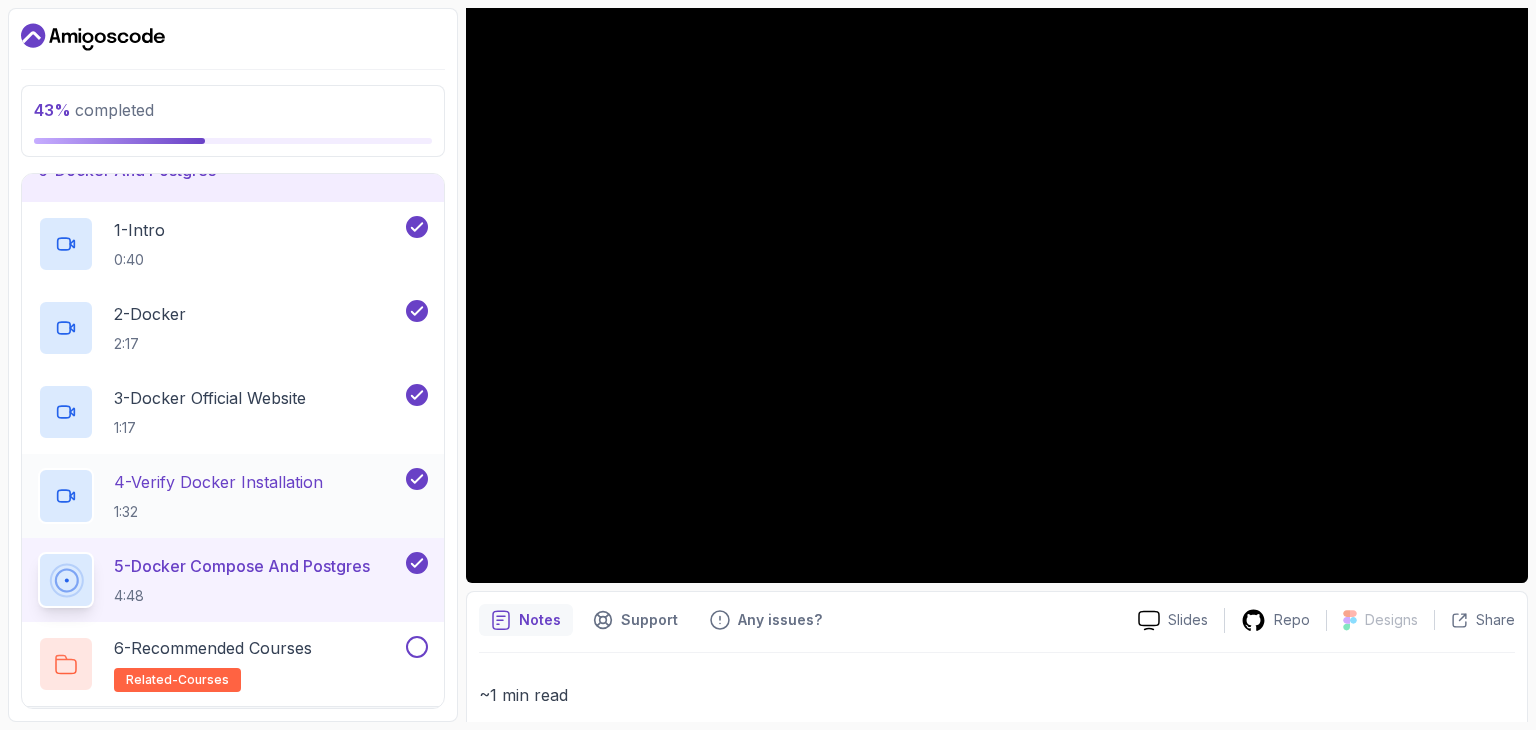 scroll, scrollTop: 300, scrollLeft: 0, axis: vertical 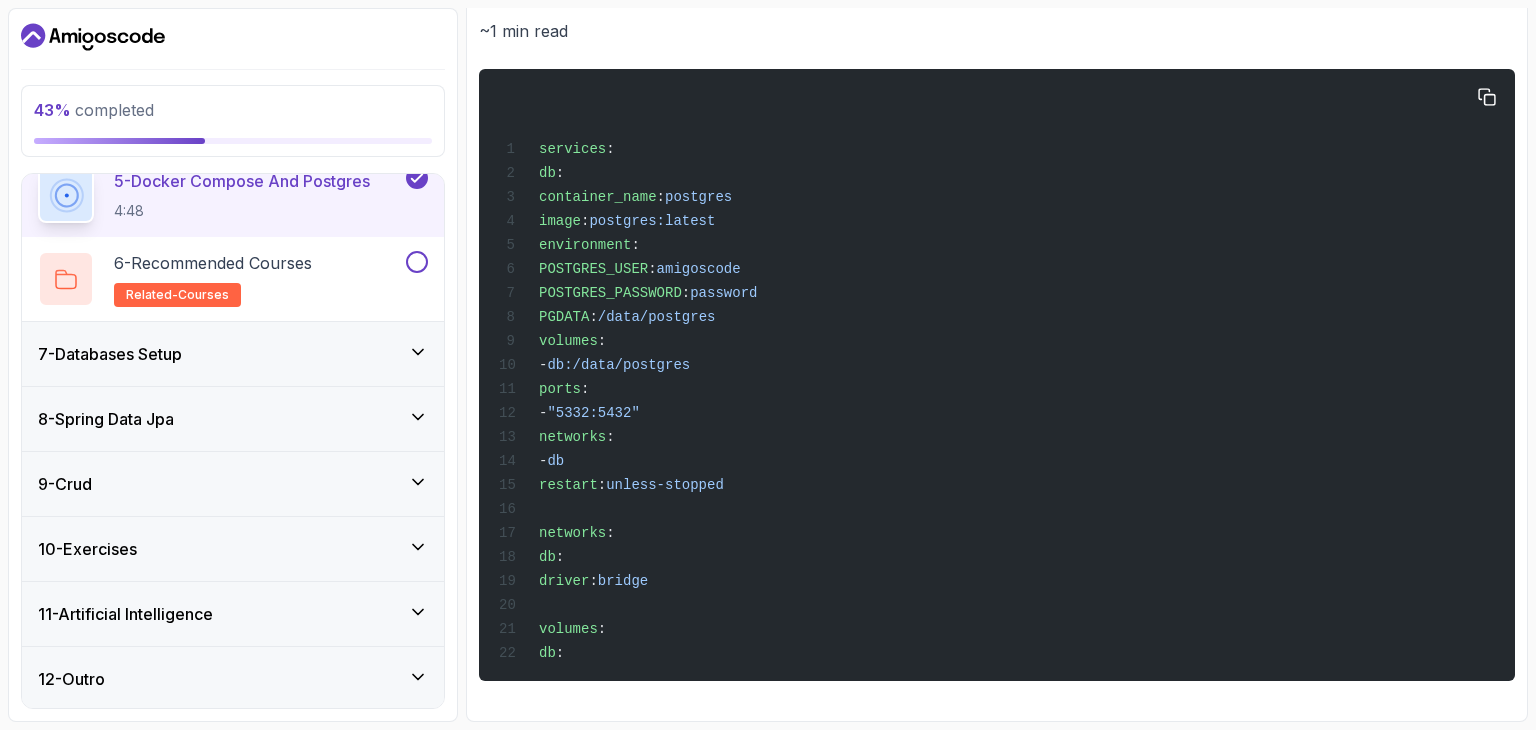 drag, startPoint x: 610, startPoint y: 475, endPoint x: 1021, endPoint y: 522, distance: 413.67862 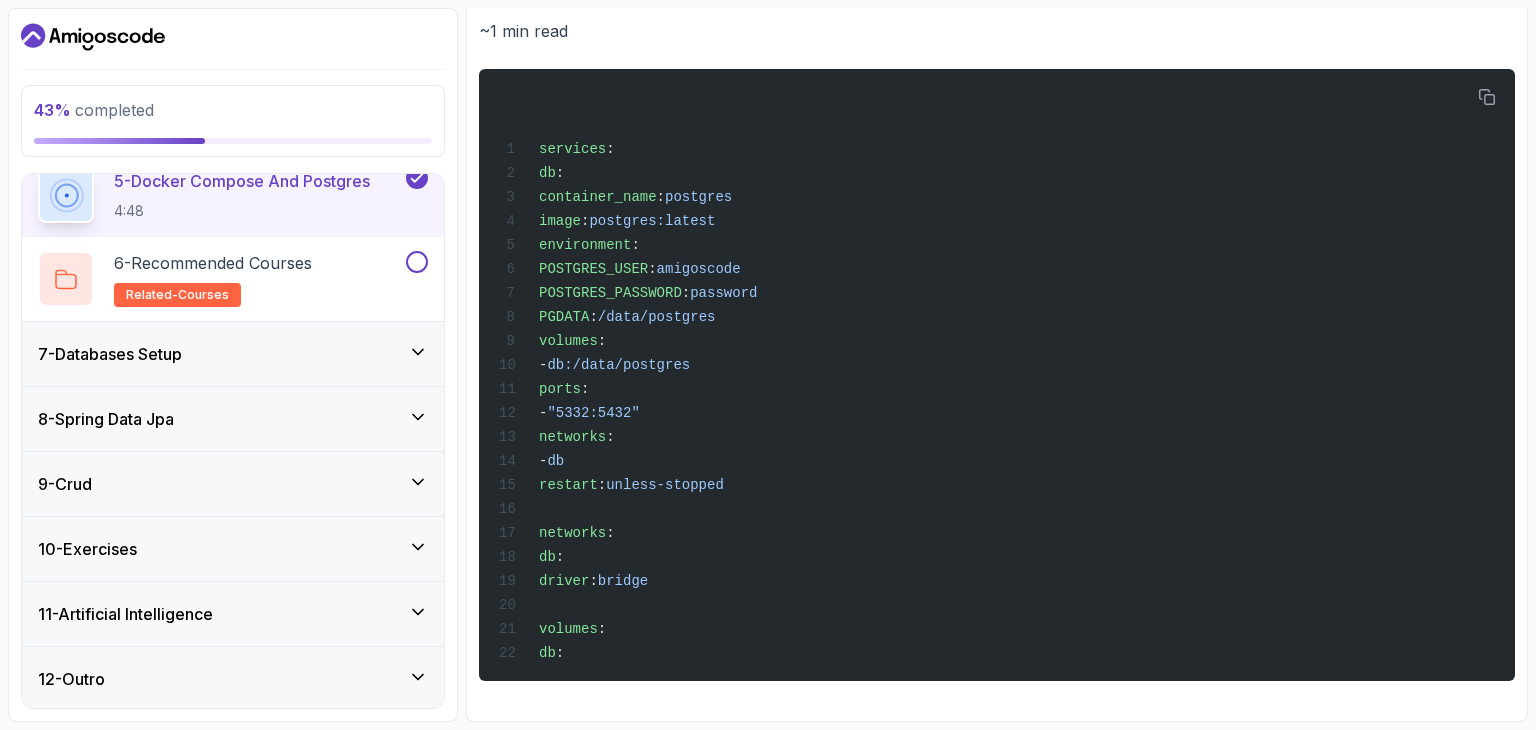 click 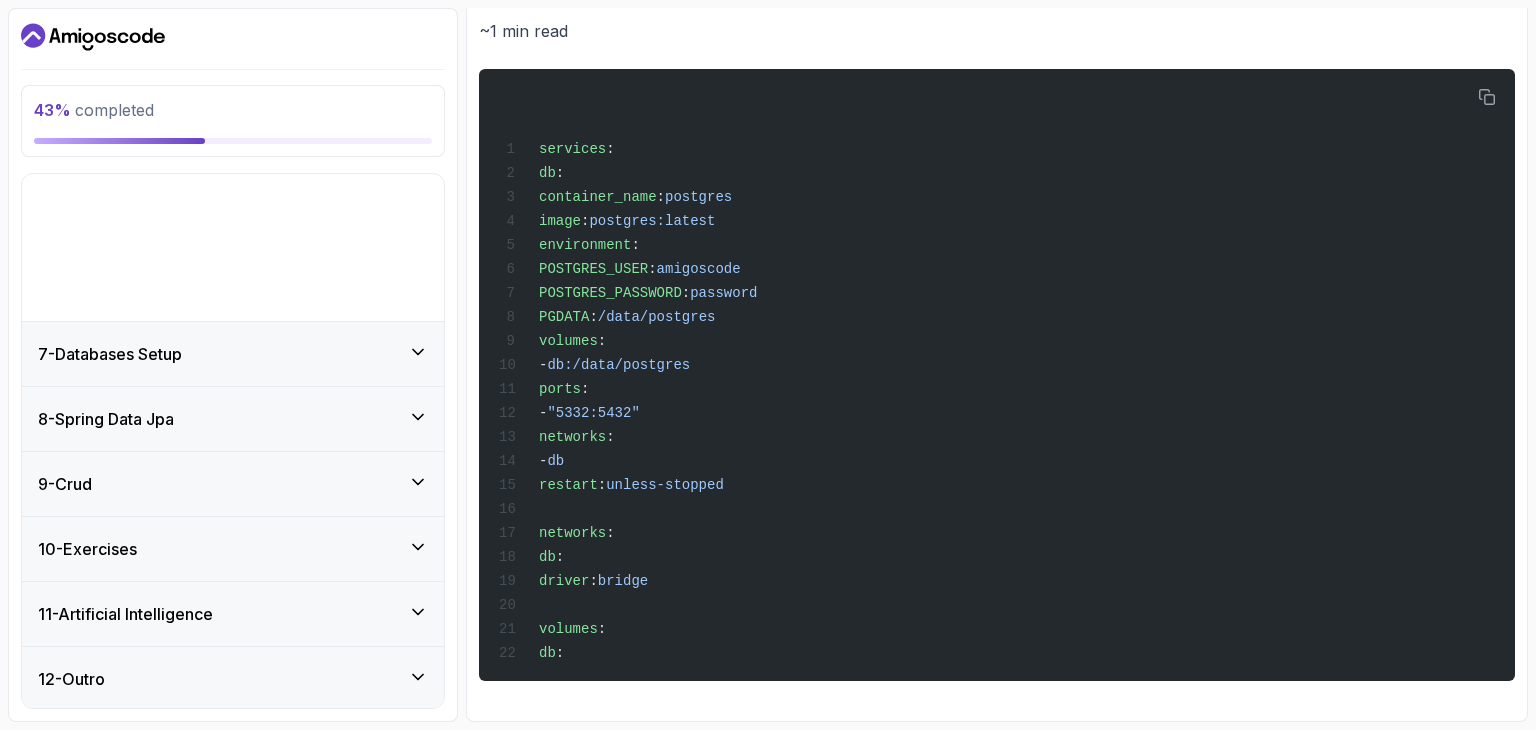 scroll, scrollTop: 242, scrollLeft: 0, axis: vertical 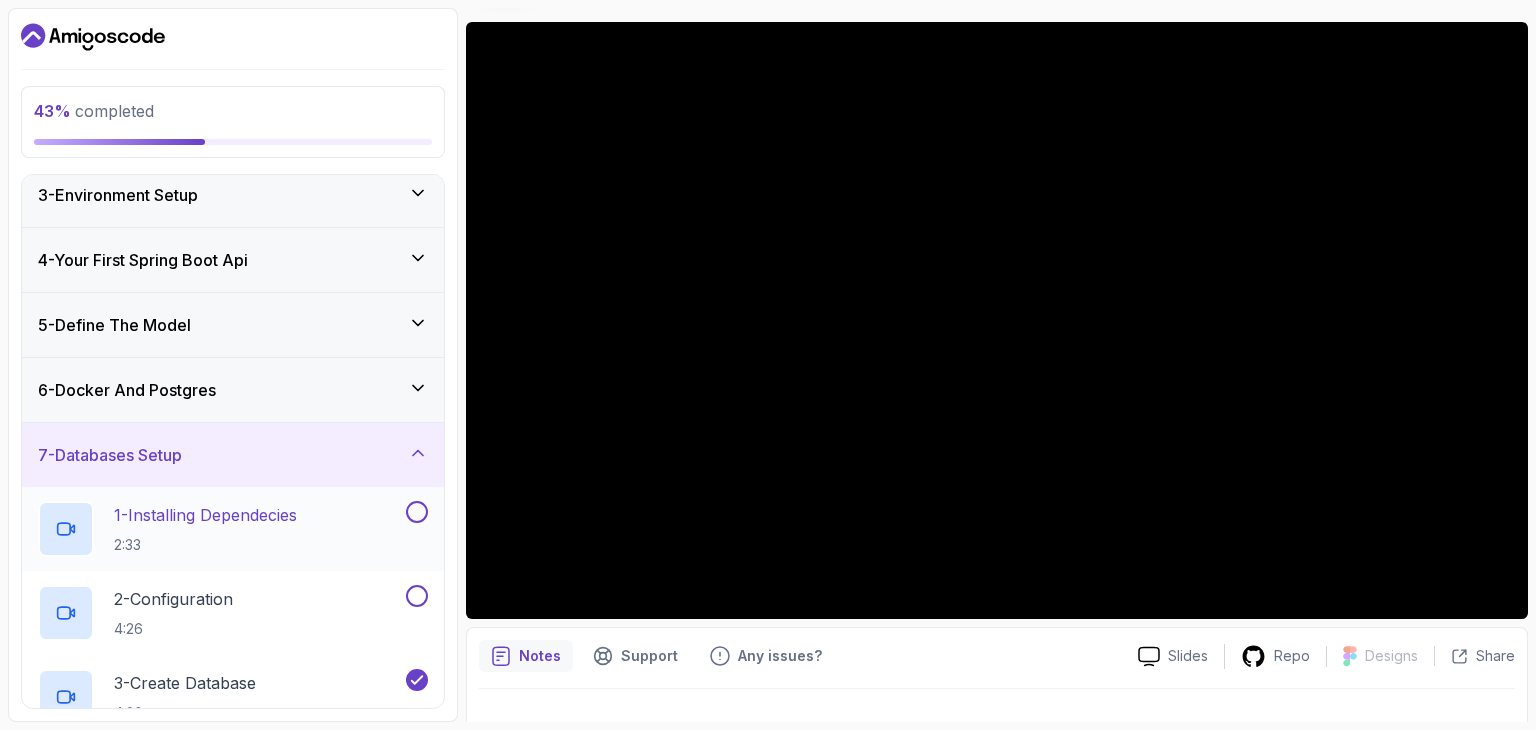 click at bounding box center (417, 512) 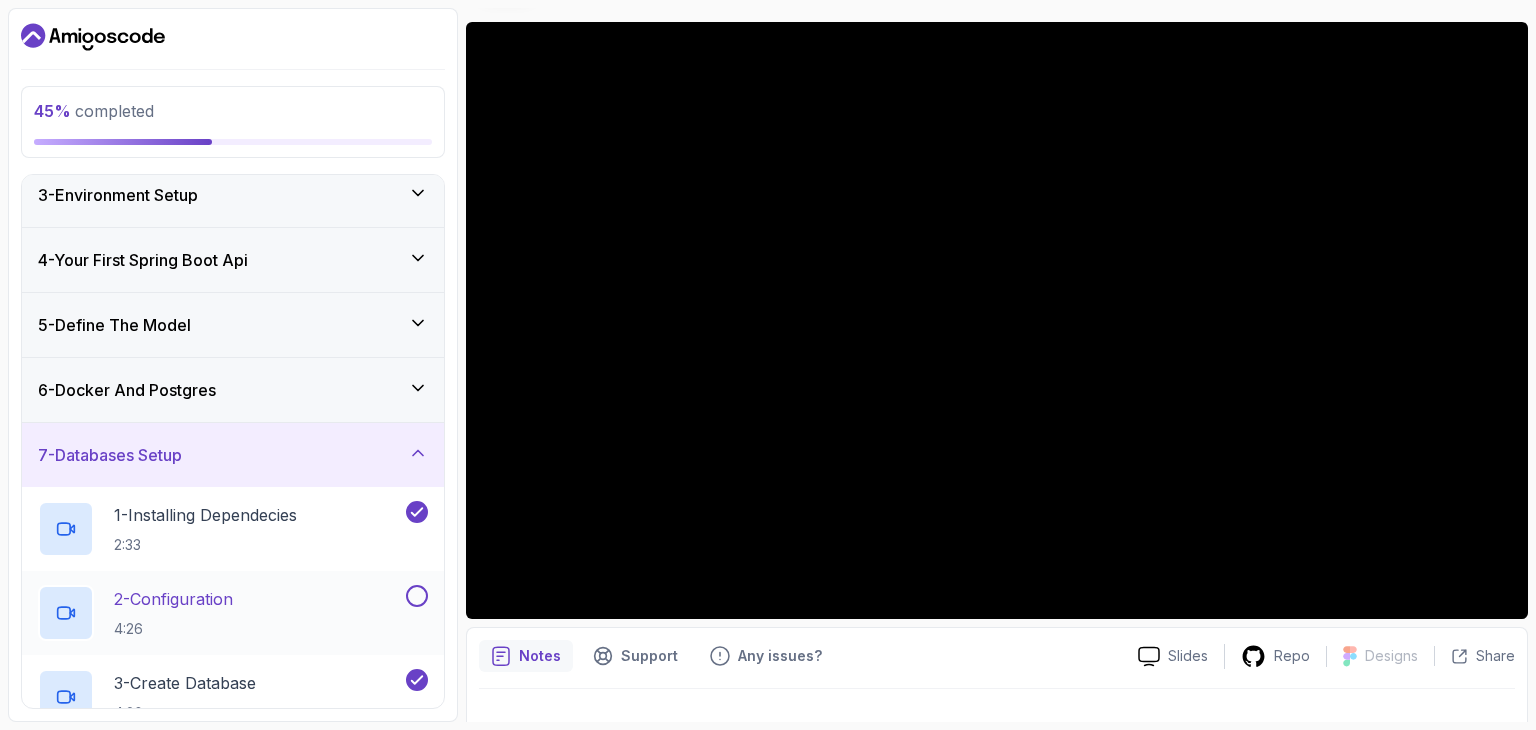 click at bounding box center (417, 596) 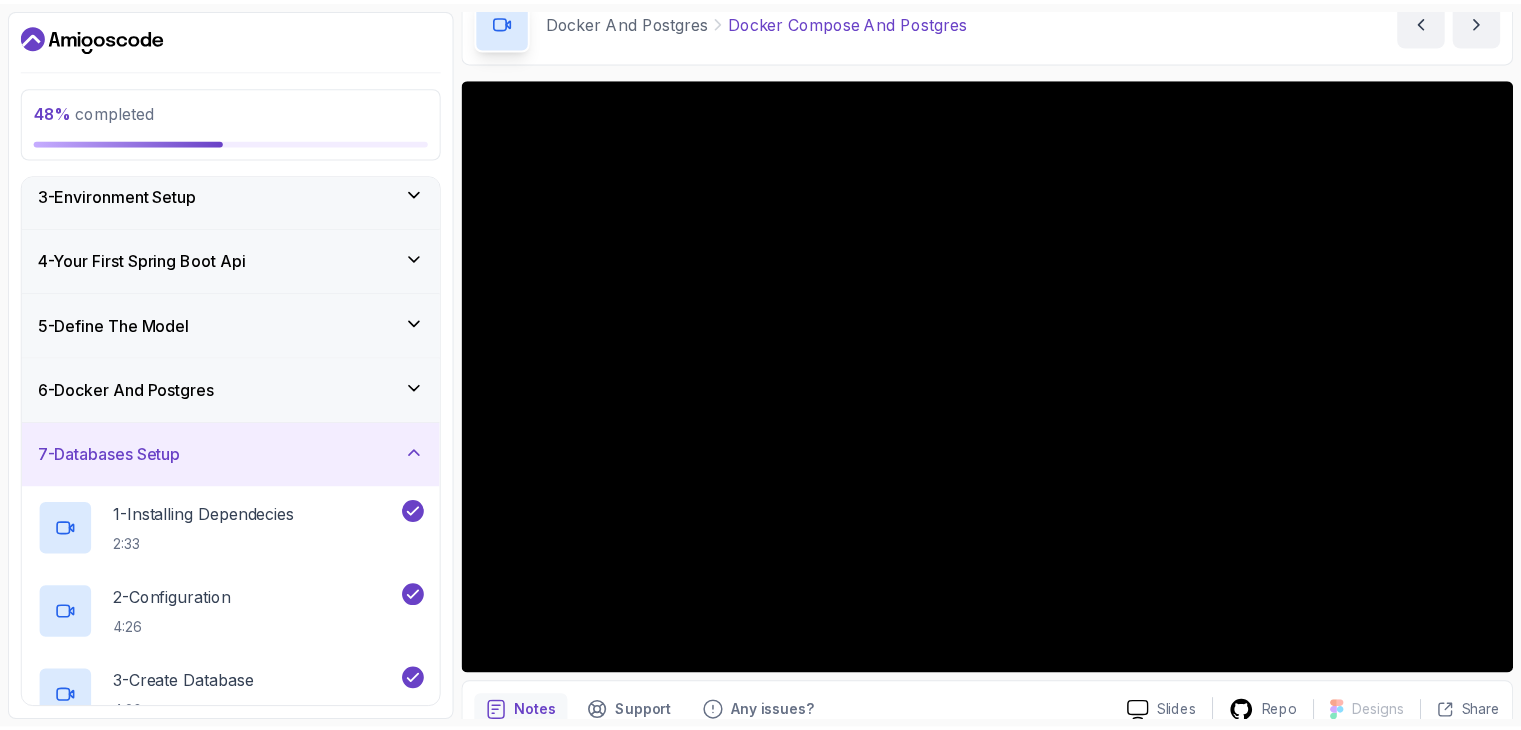 scroll, scrollTop: 0, scrollLeft: 0, axis: both 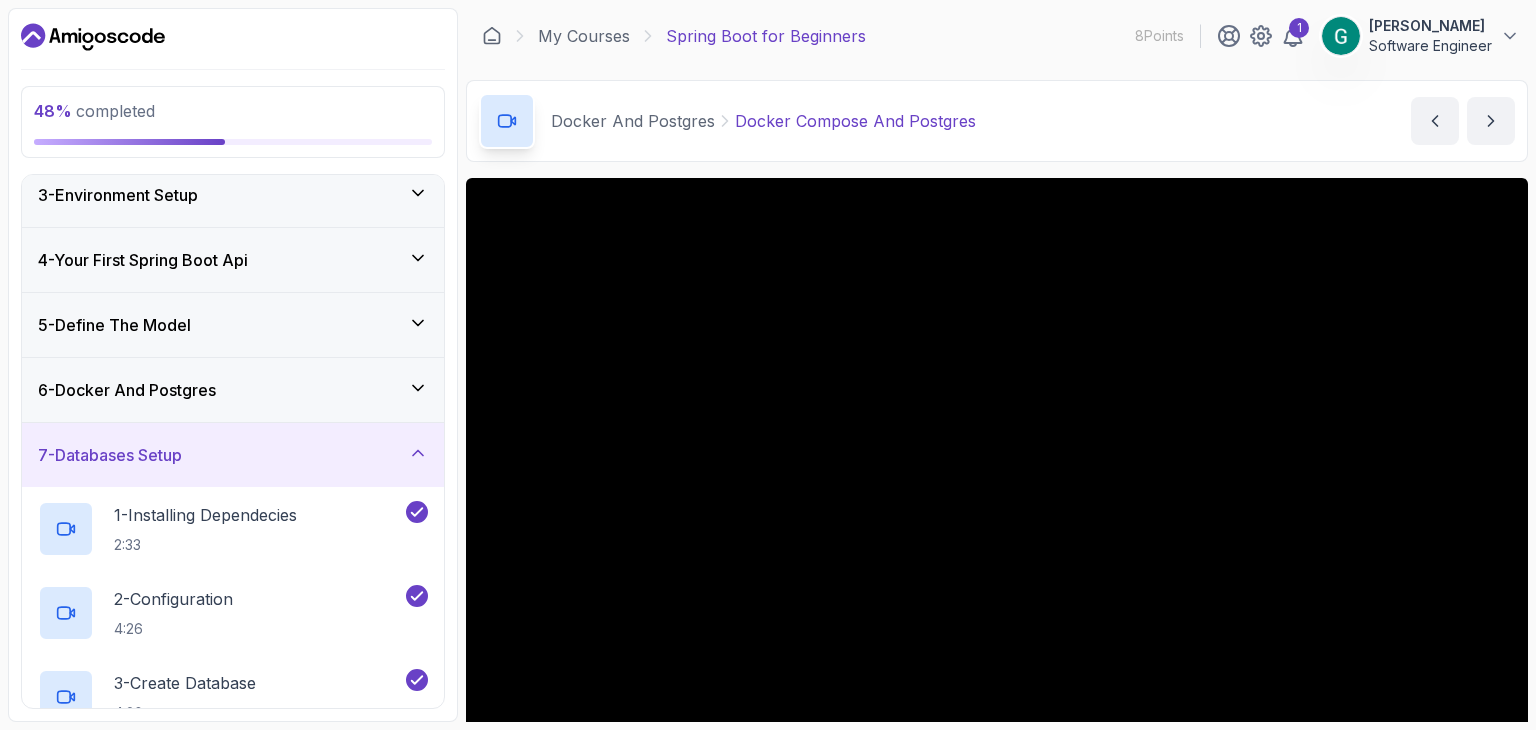 click on "My Courses Spring Boot for Beginners 8  Points 1 [PERSON_NAME] Software Engineer" at bounding box center [997, 36] 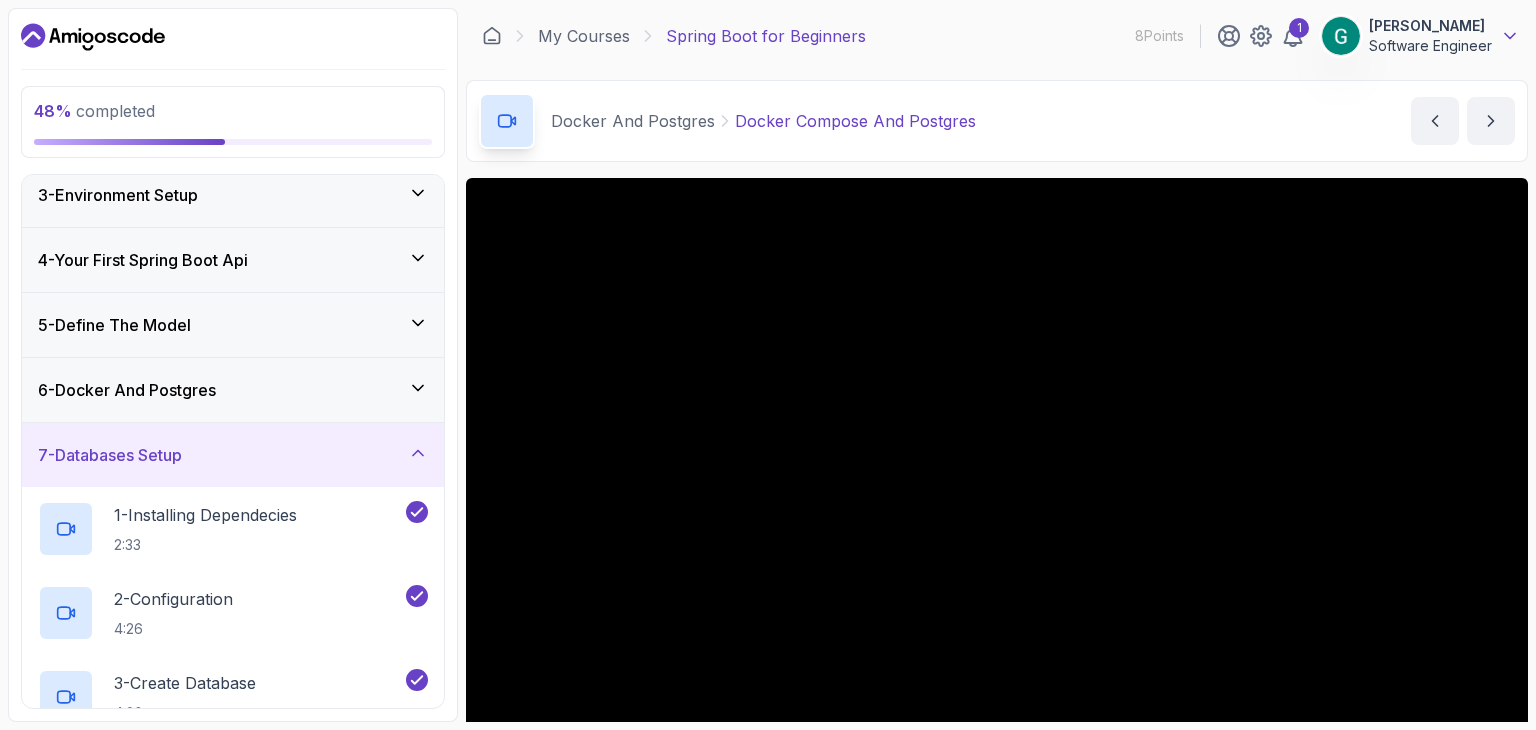 click 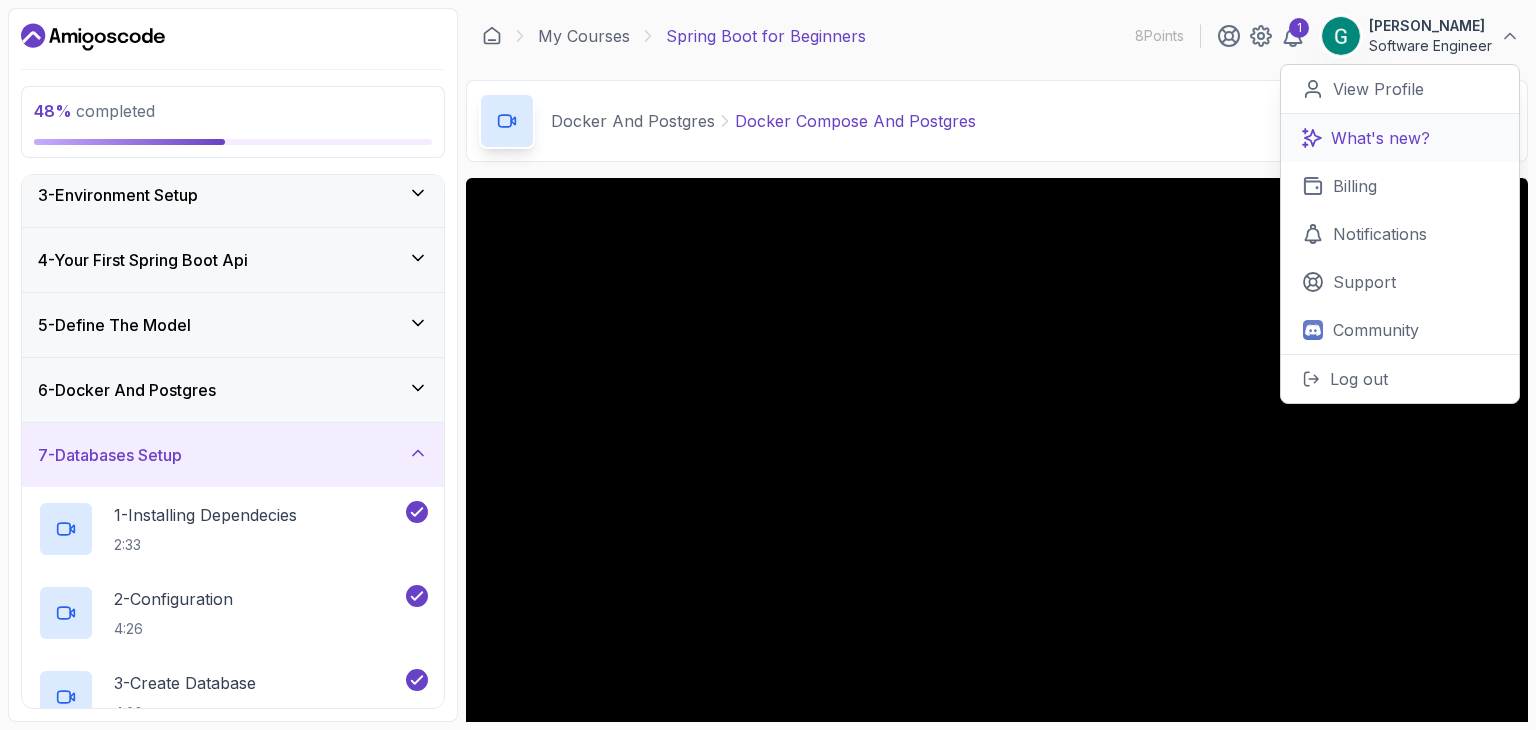 click on "What's new?" at bounding box center (1380, 138) 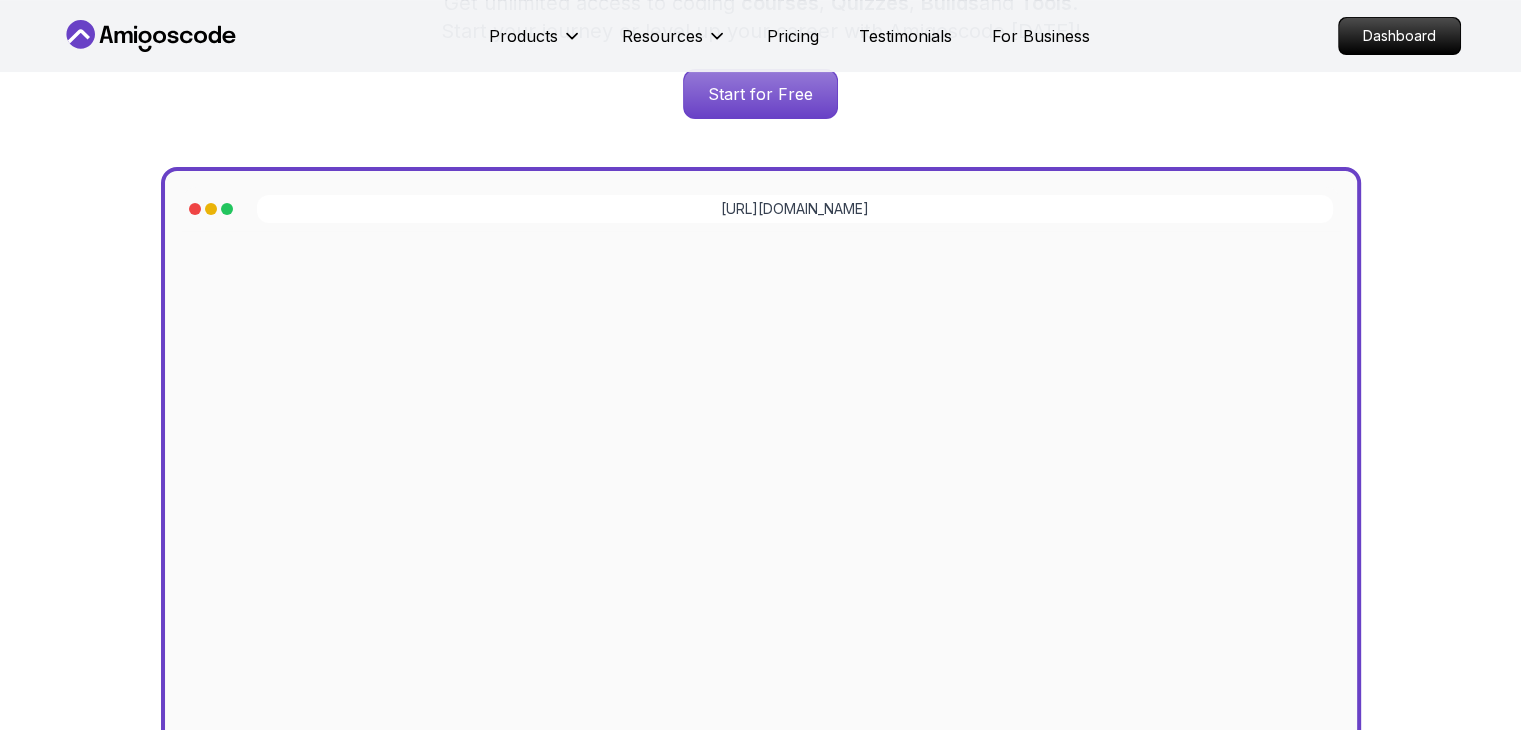 scroll, scrollTop: 500, scrollLeft: 0, axis: vertical 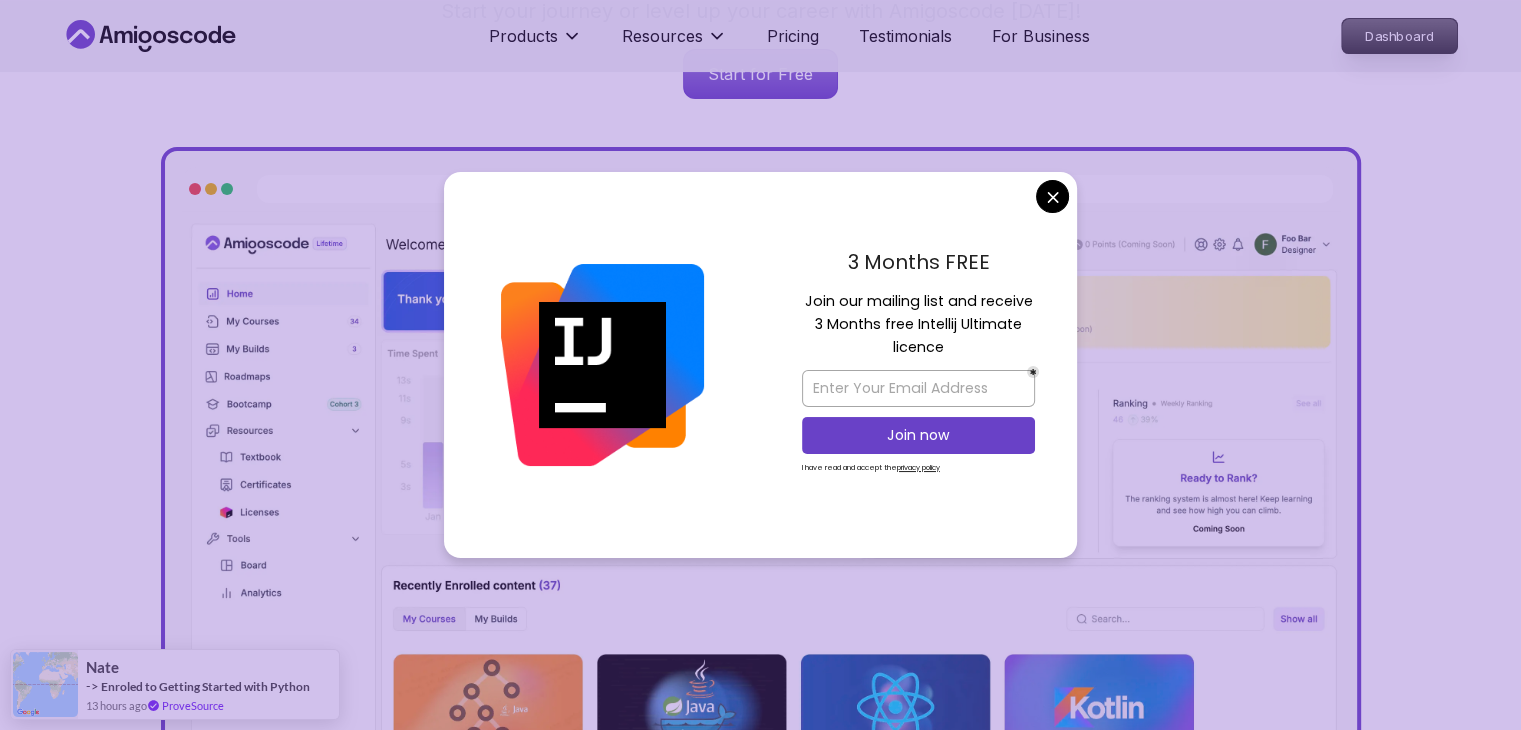 click on "Dashboard" at bounding box center [1399, 36] 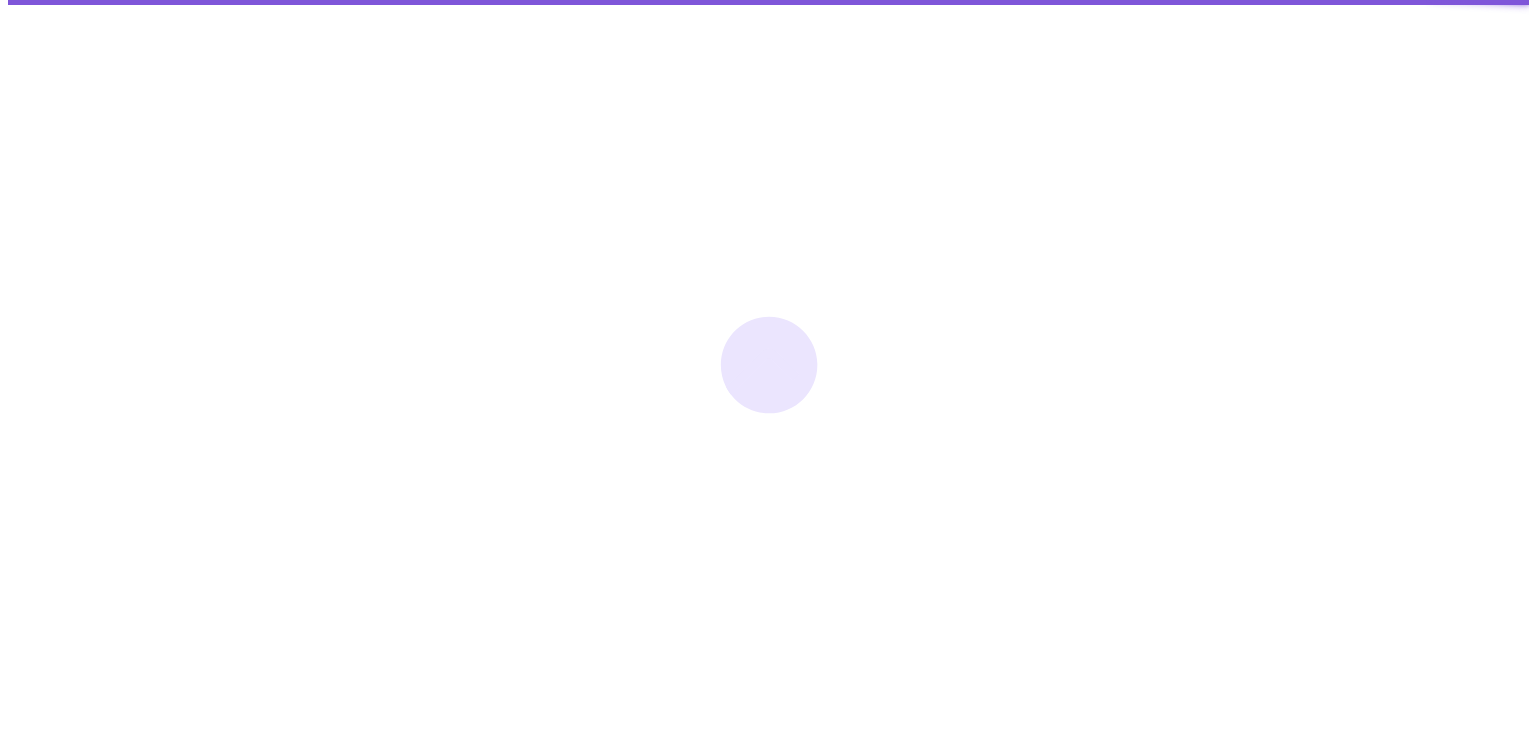 scroll, scrollTop: 0, scrollLeft: 0, axis: both 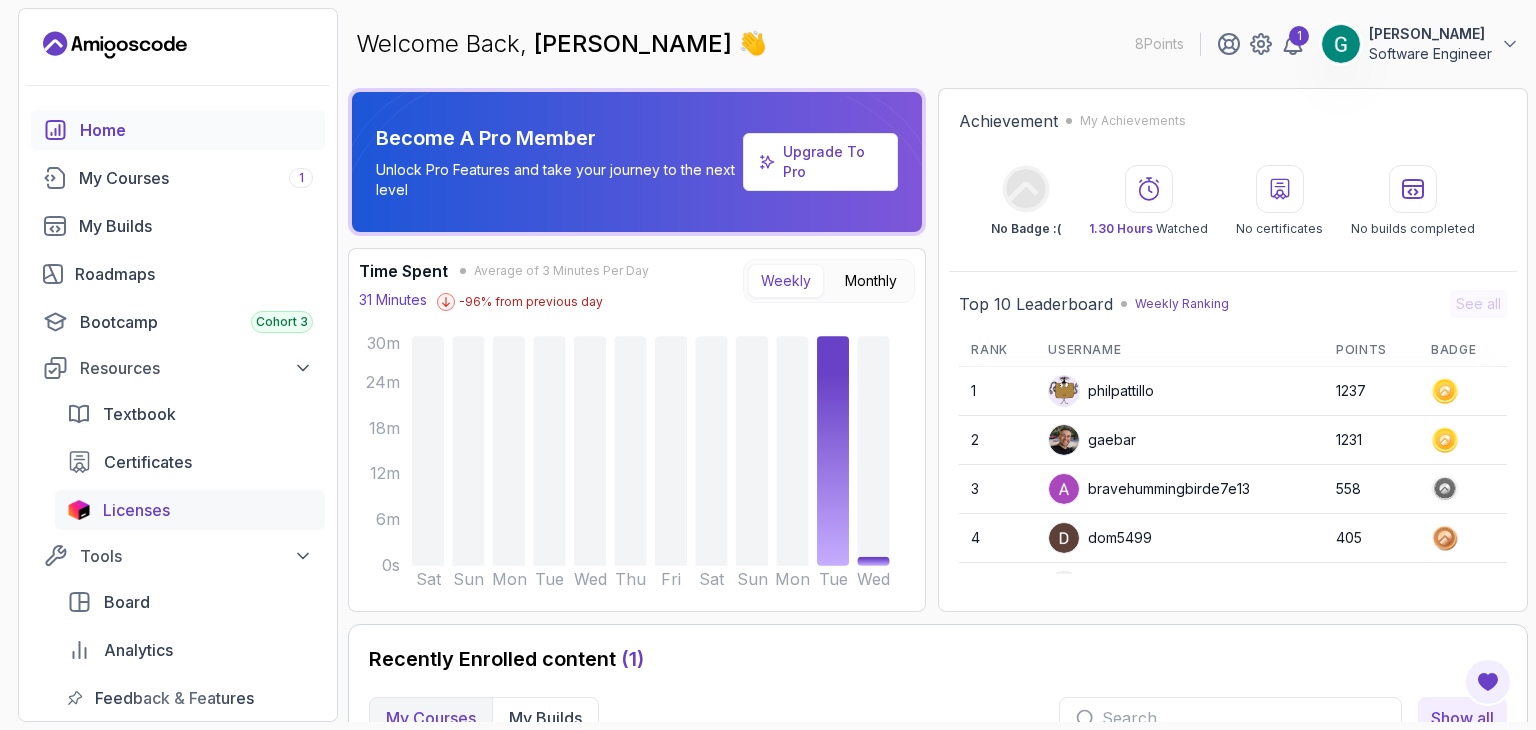 click on "Licenses" at bounding box center [208, 510] 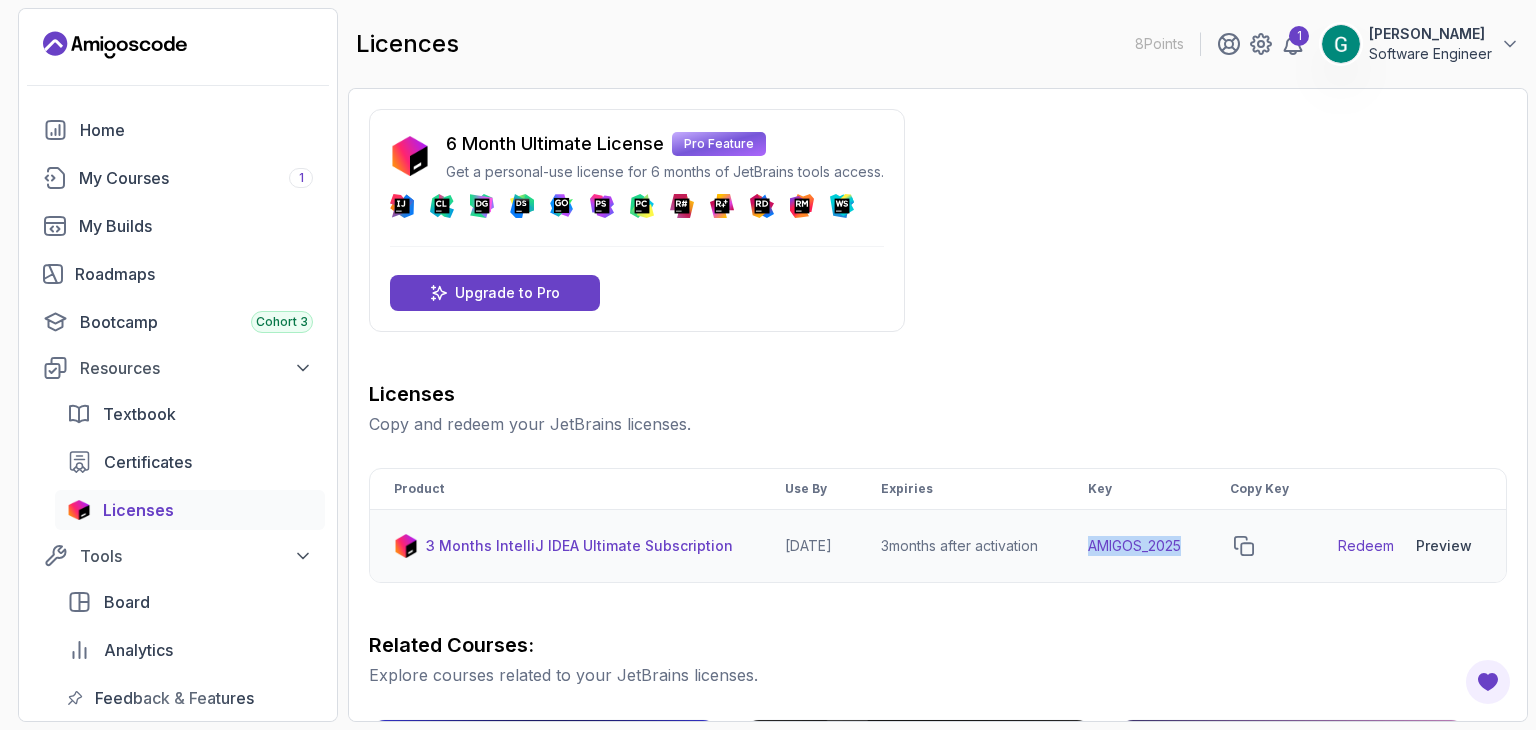 drag, startPoint x: 1100, startPoint y: 559, endPoint x: 1203, endPoint y: 555, distance: 103.077644 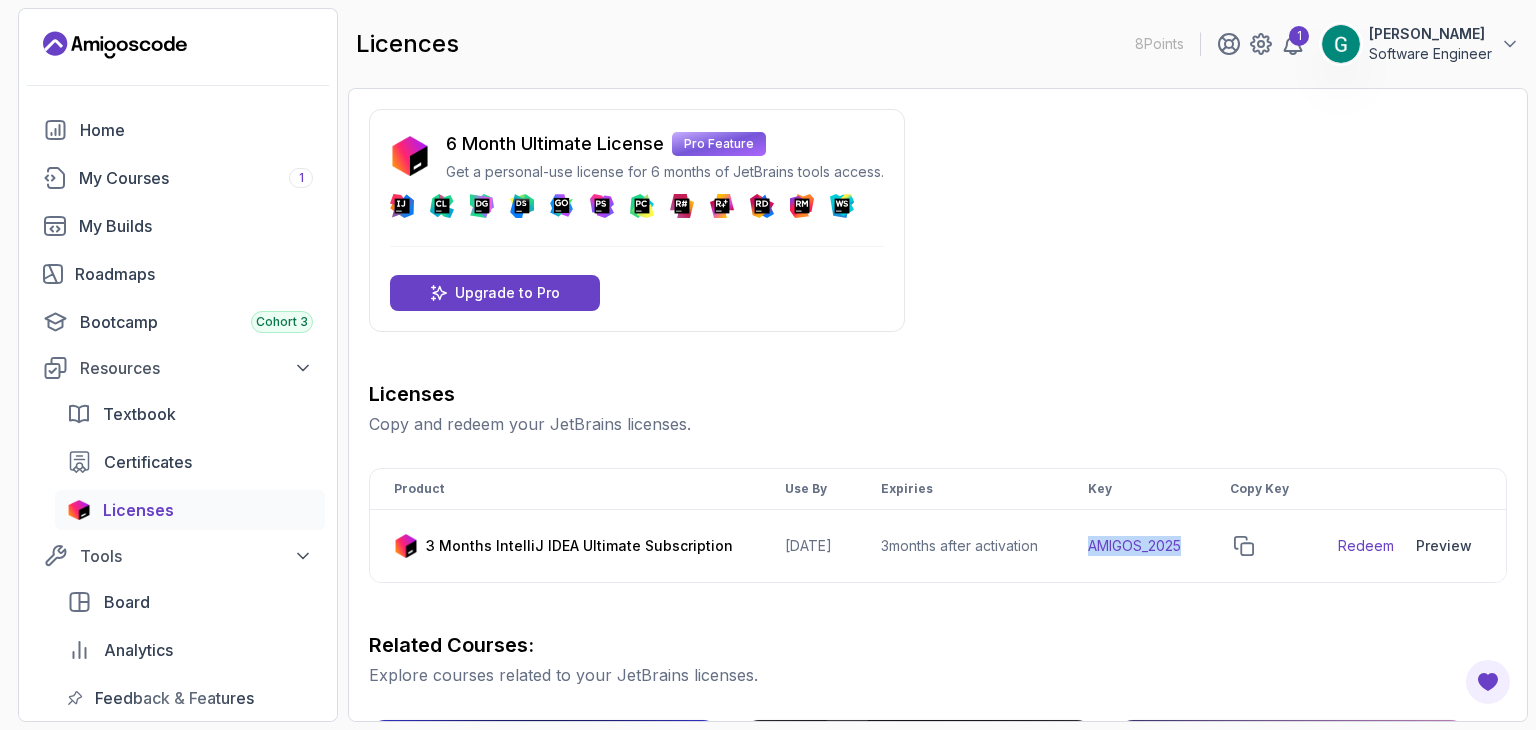copy on "AMIGOS_2025" 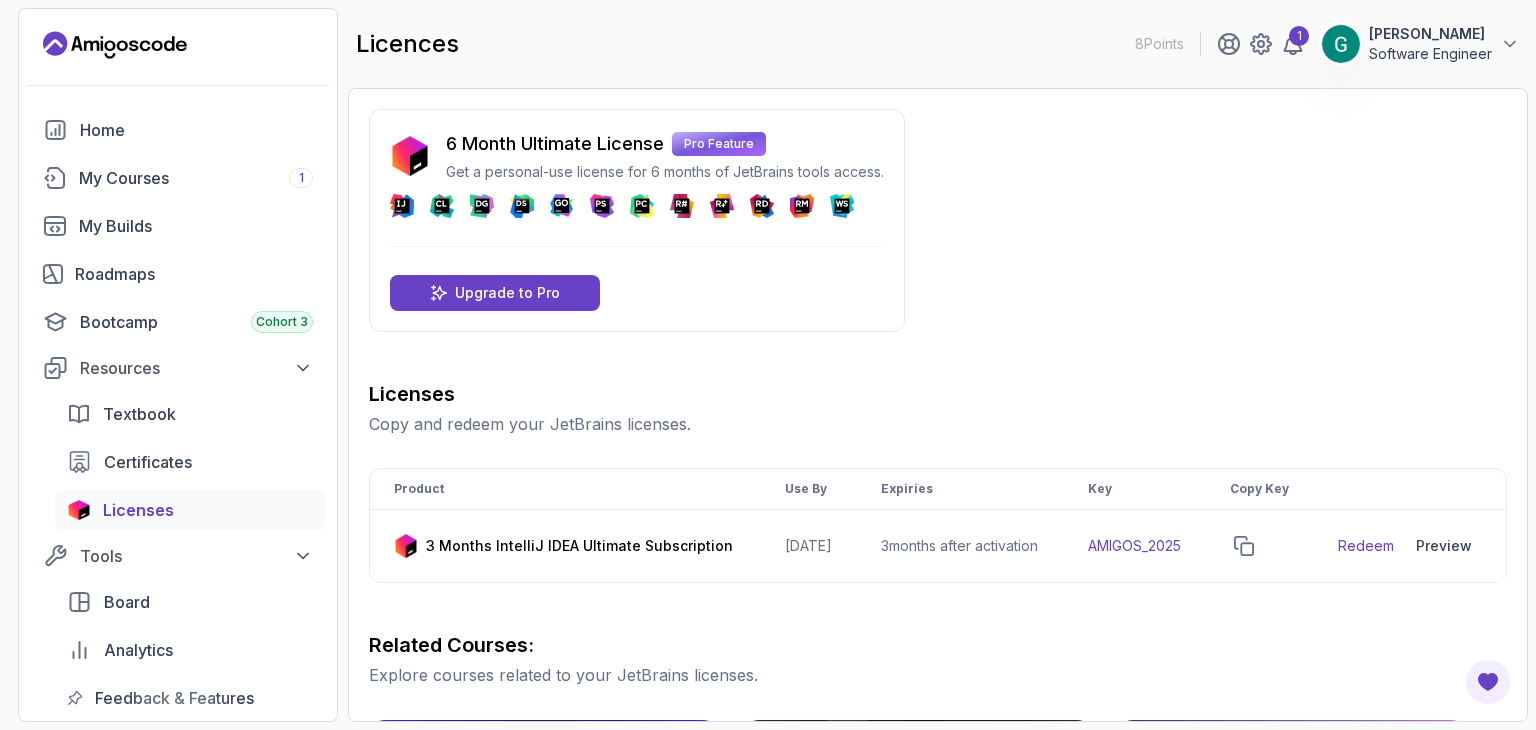 click on "Licenses Copy and redeem your JetBrains licenses. Product Use By Expiries Key Copy Key 3 Months IntelliJ IDEA Ultimate Subscription [DATE] 3  months after activation AMIGOS_2025 Redeem Preview Download Related Courses: Explore courses related to your JetBrains licenses. Git for Professionals Pro Master advanced Git and GitHub techniques to optimize your development workflow and collaboration efficiency. Git & GitHub Fundamentals Learn the fundamentals of Git and GitHub. GitHub Toolkit Pro Master GitHub Toolkit to enhance your development workflow and collaboration efficiency. IntelliJ IDEA Developer Guide Pro Maximize IDE efficiency with IntelliJ IDEA and boost your productivity." at bounding box center (938, 848) 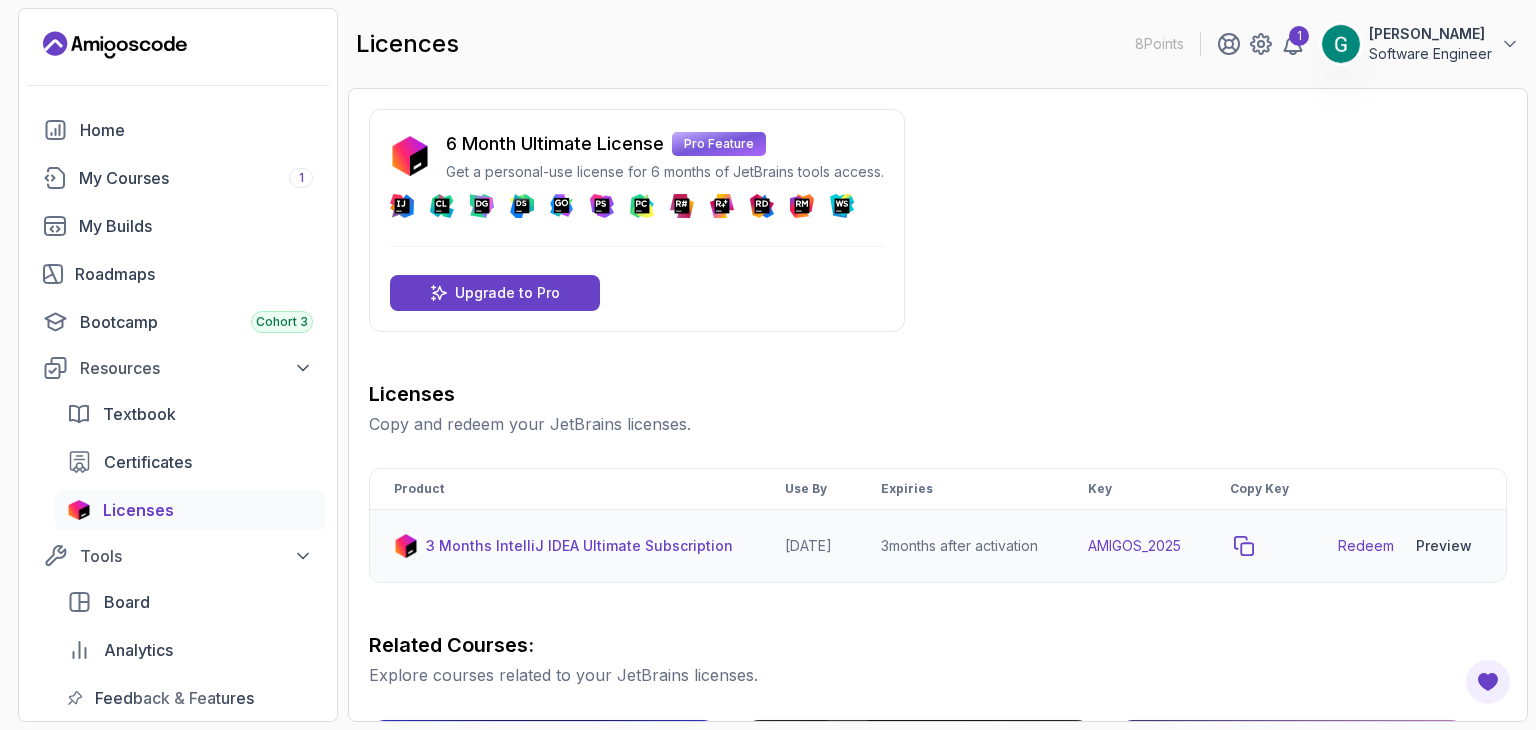 click 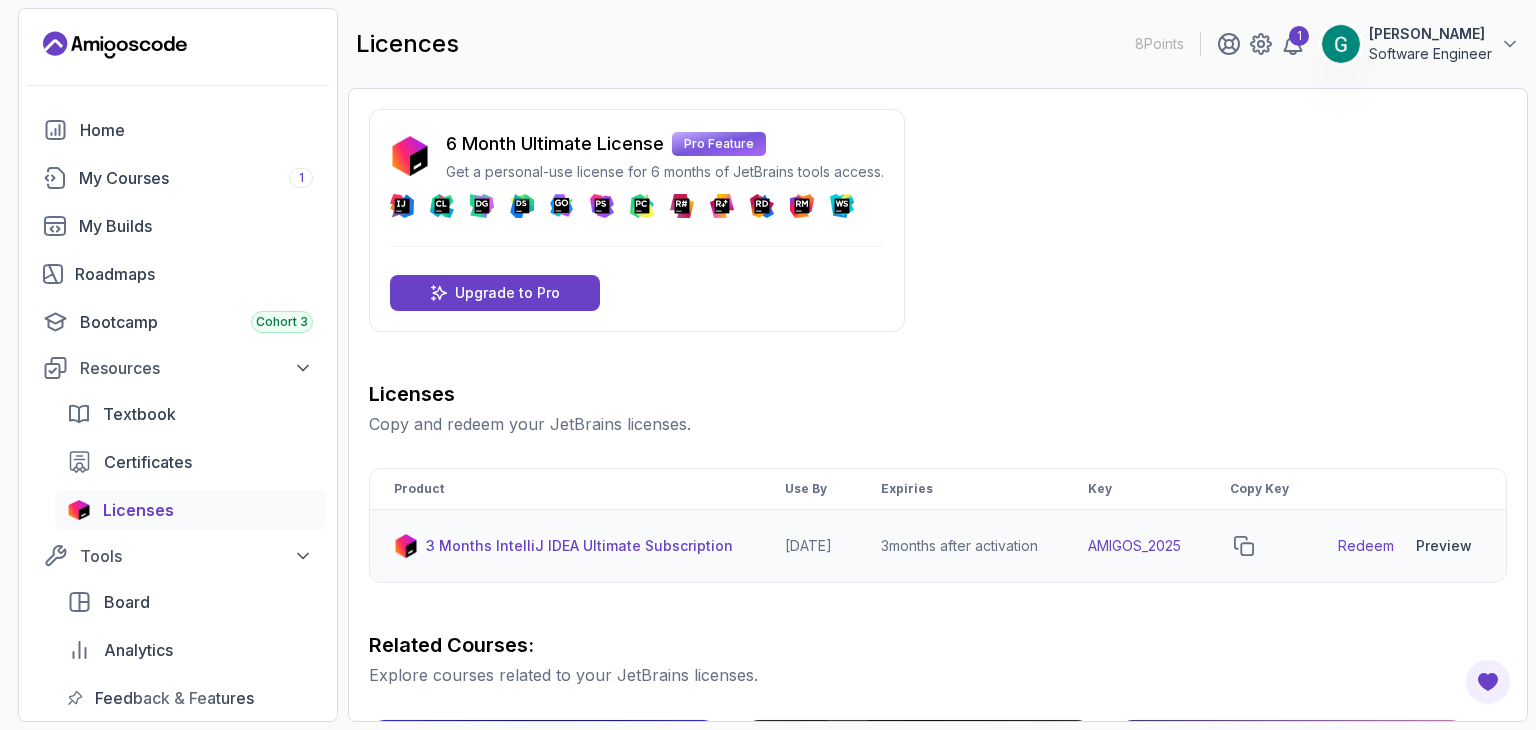 click on "Redeem" at bounding box center [1366, 546] 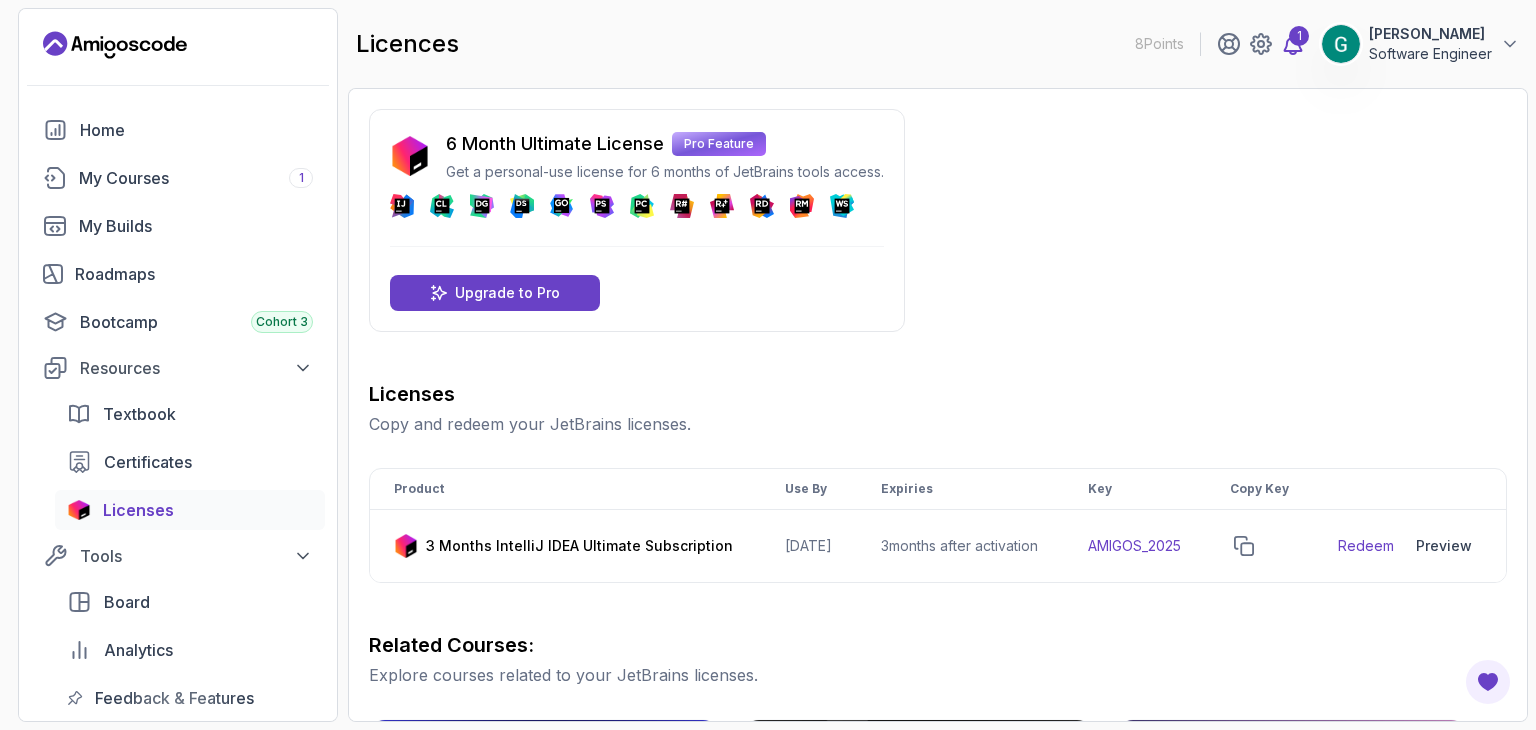 click 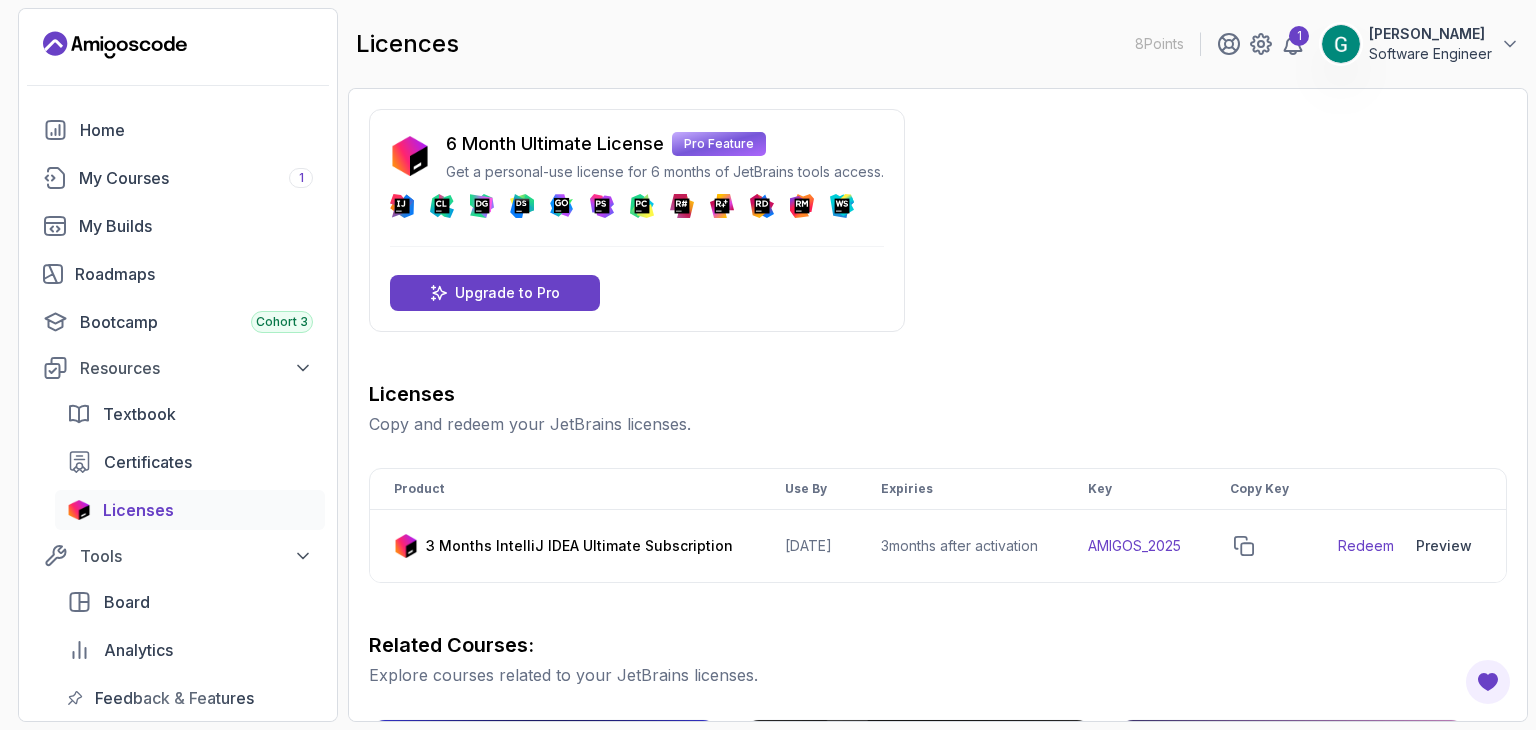 scroll, scrollTop: 100, scrollLeft: 0, axis: vertical 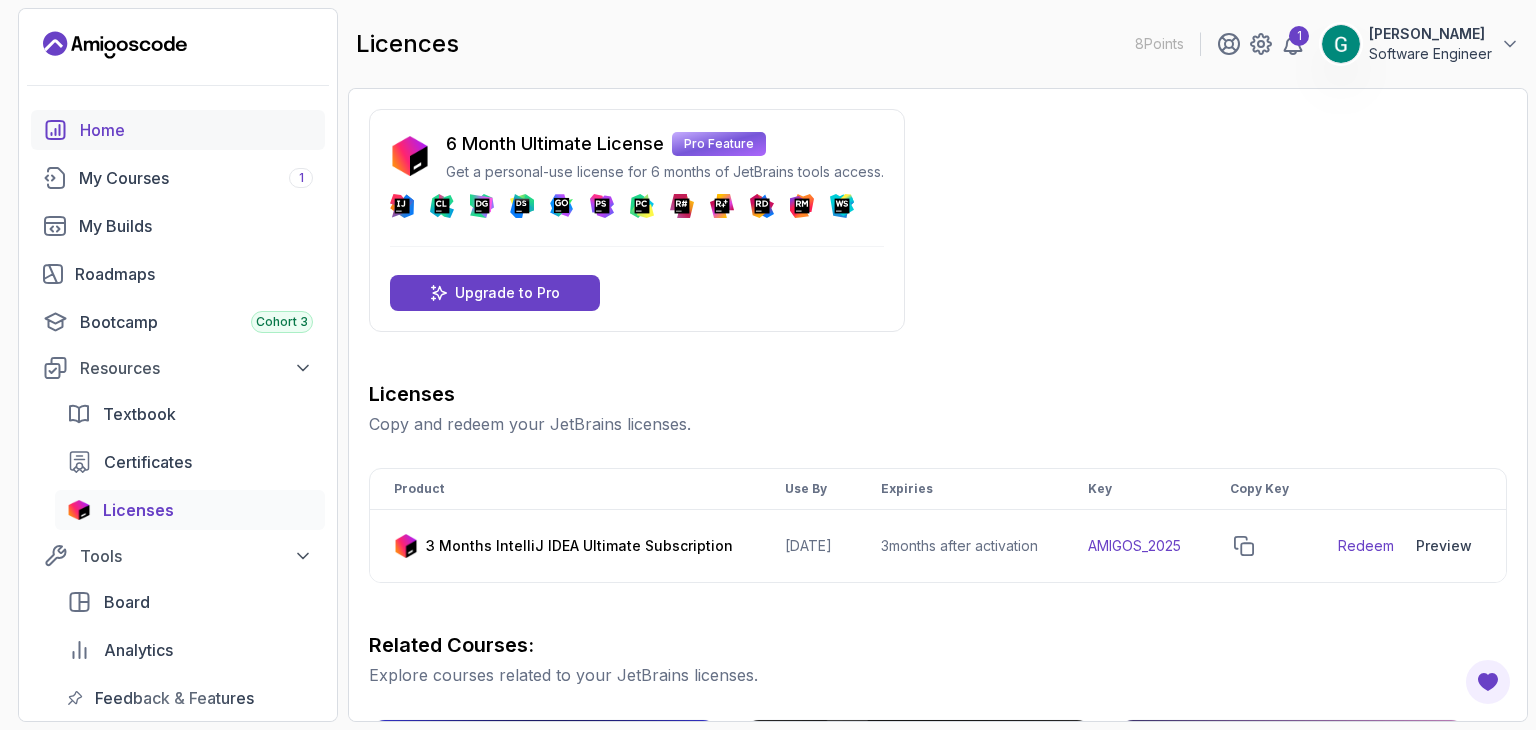 click on "Home" at bounding box center [196, 130] 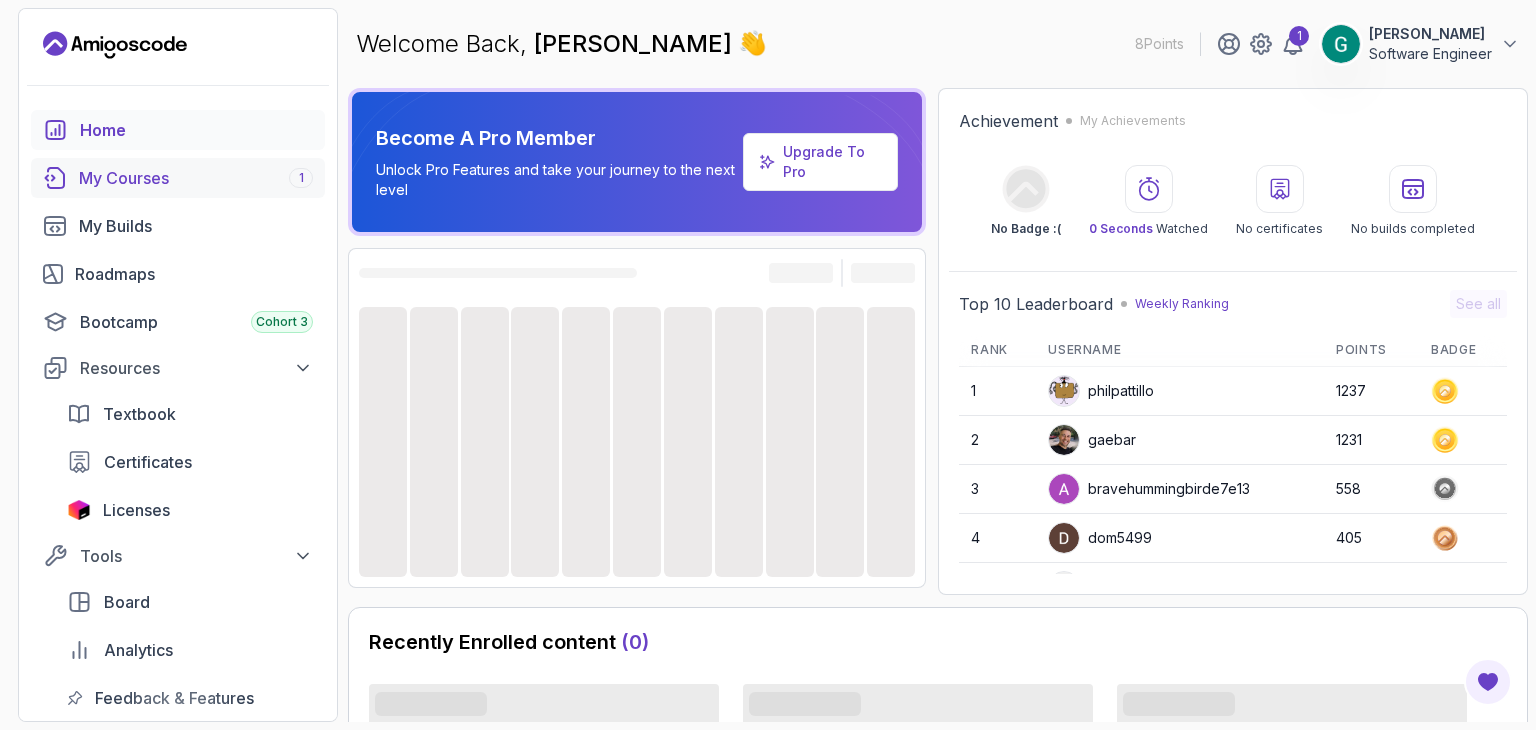 click on "My Courses 1" at bounding box center (196, 178) 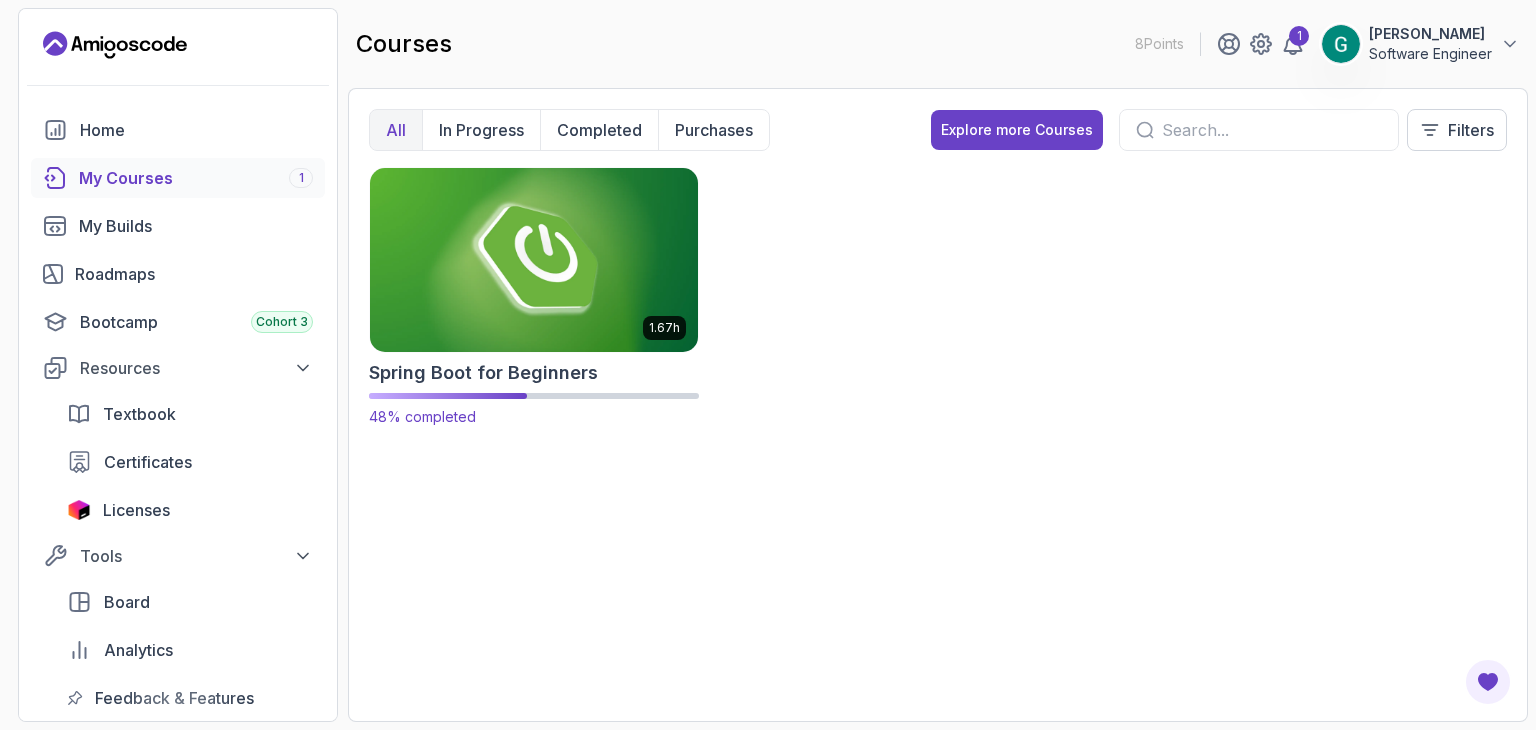 click at bounding box center [534, 259] 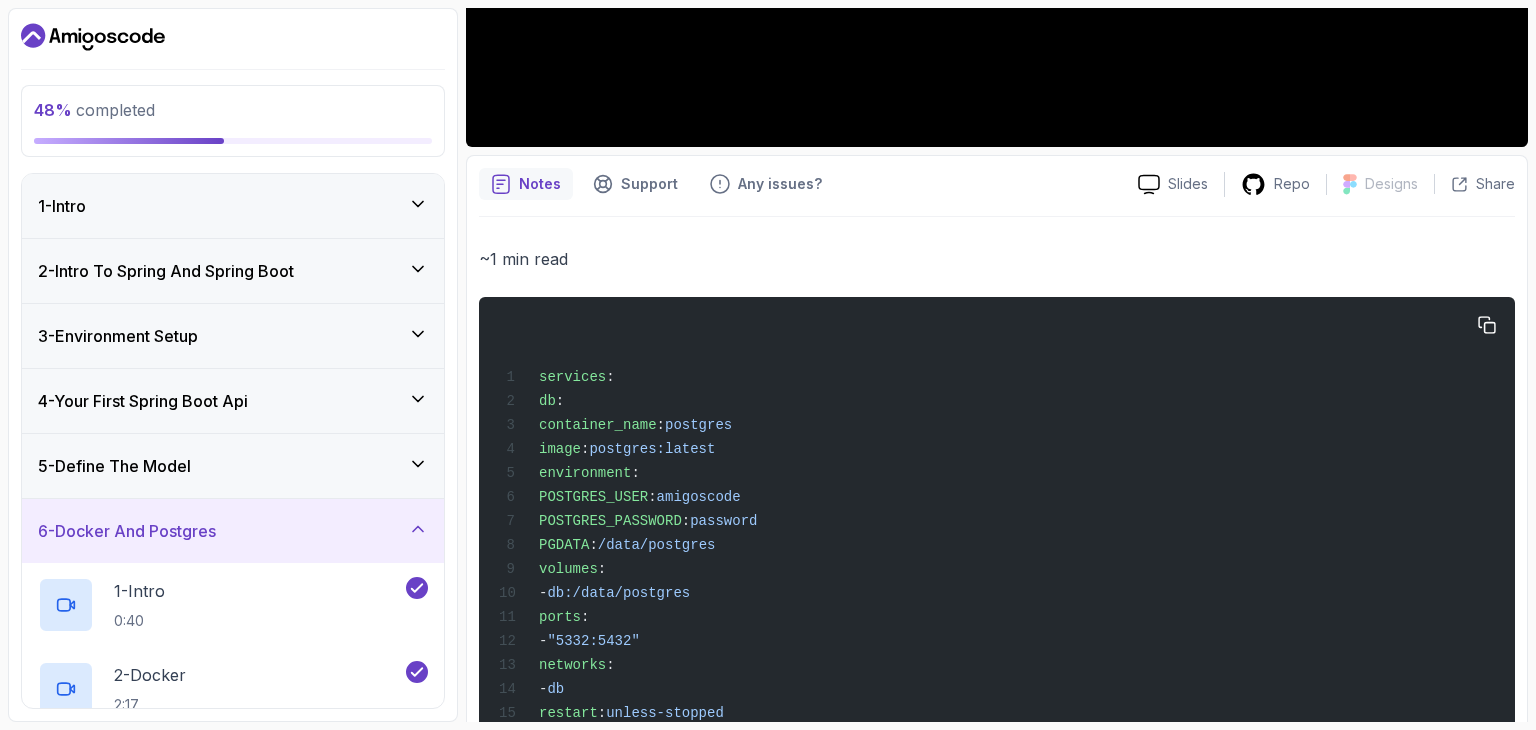 scroll, scrollTop: 800, scrollLeft: 0, axis: vertical 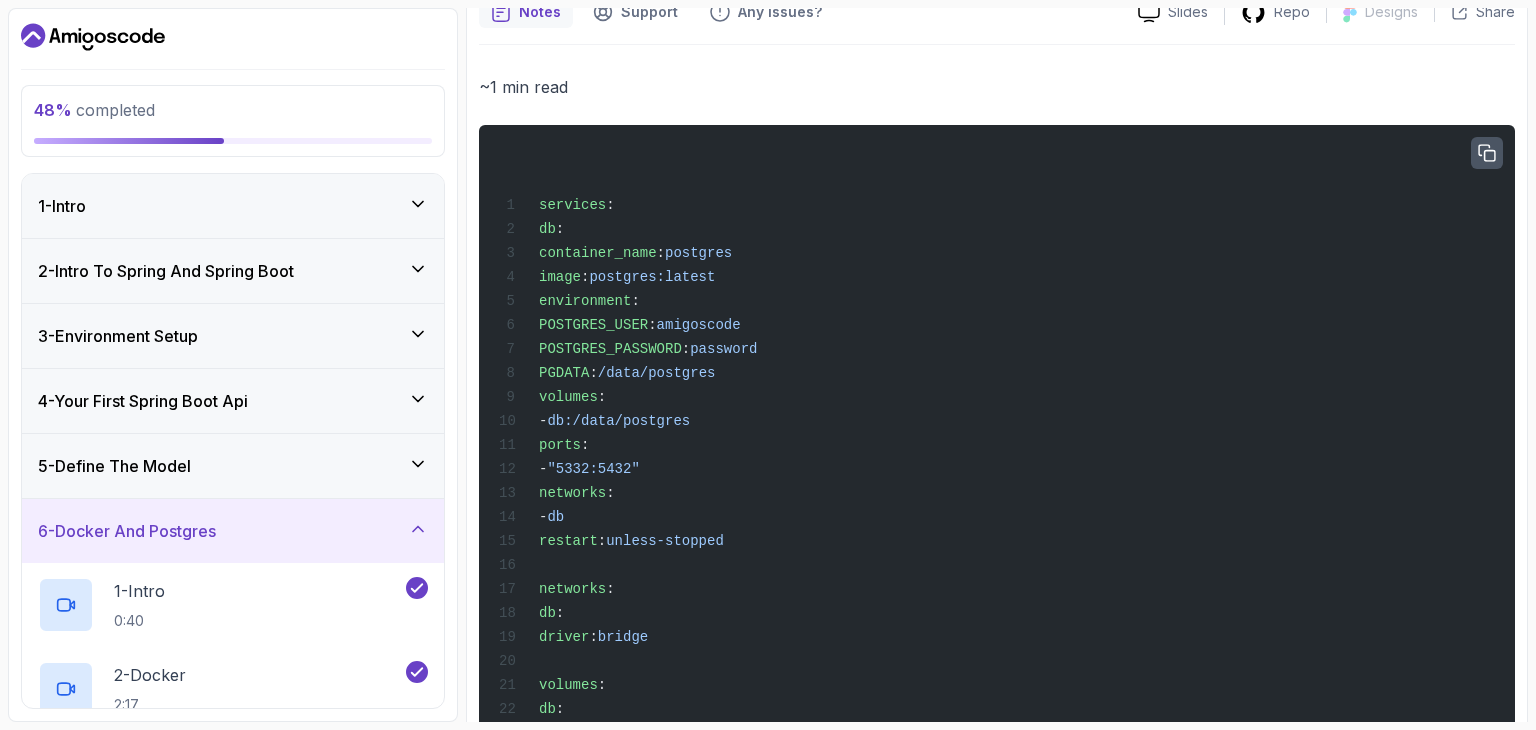 click 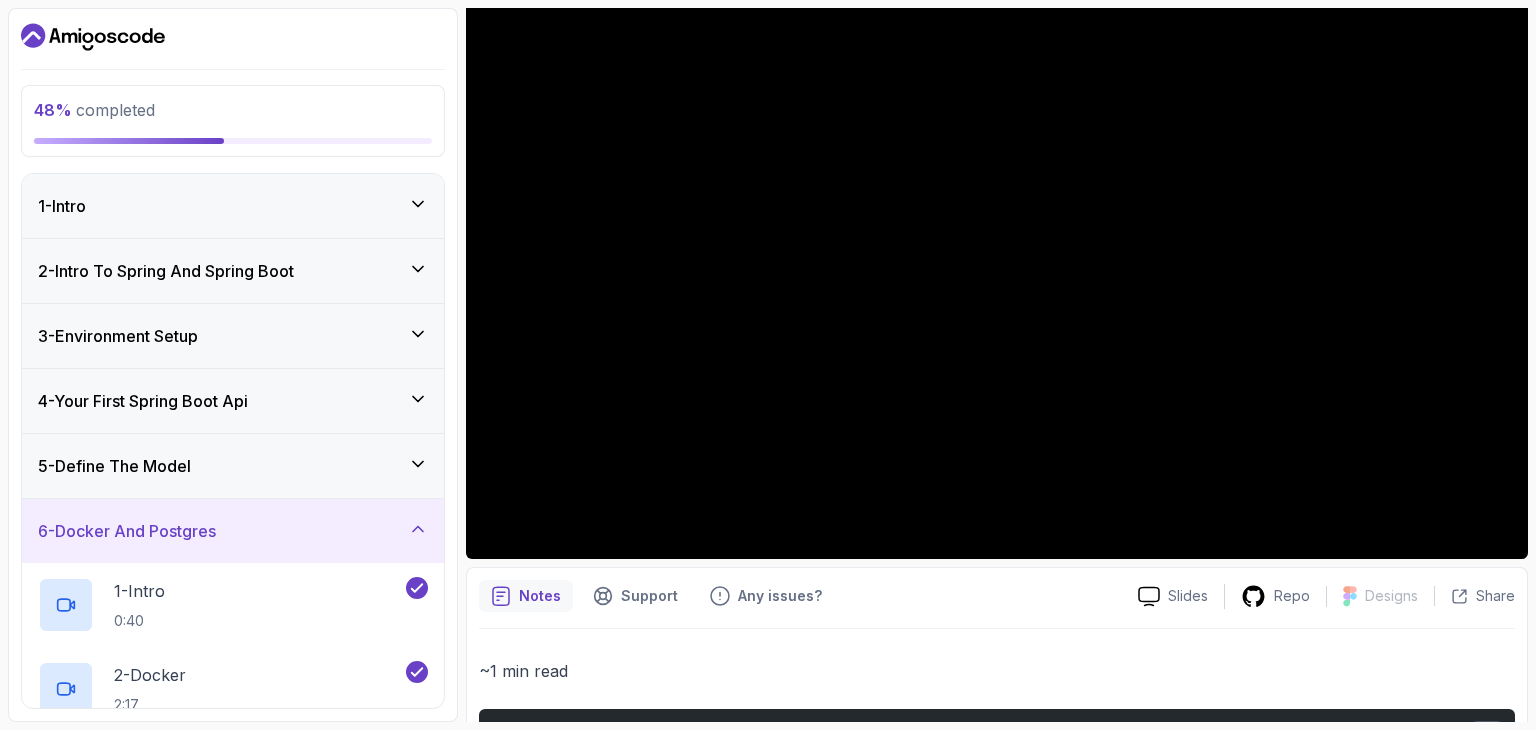 scroll, scrollTop: 200, scrollLeft: 0, axis: vertical 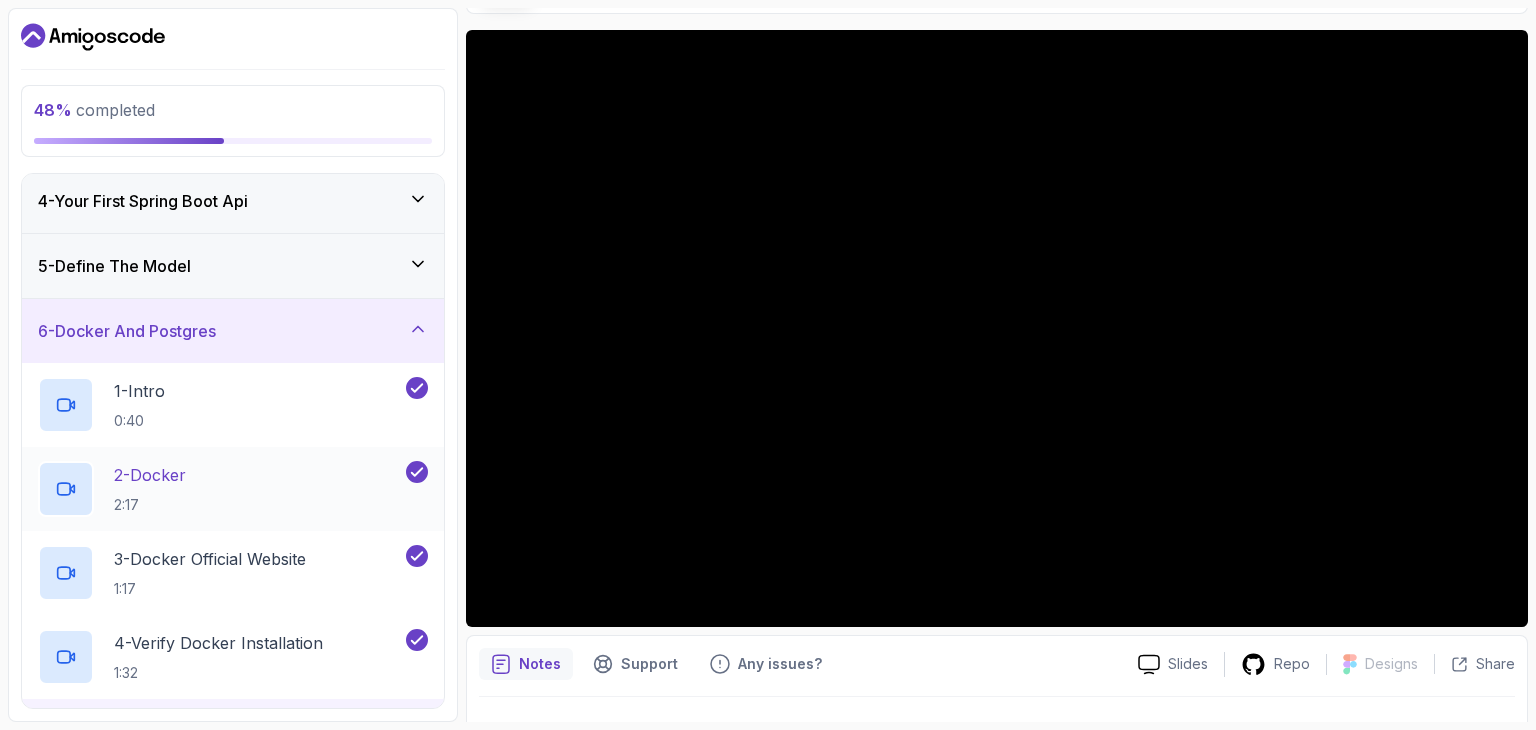 click on "2  -  Docker 2:17" at bounding box center (220, 489) 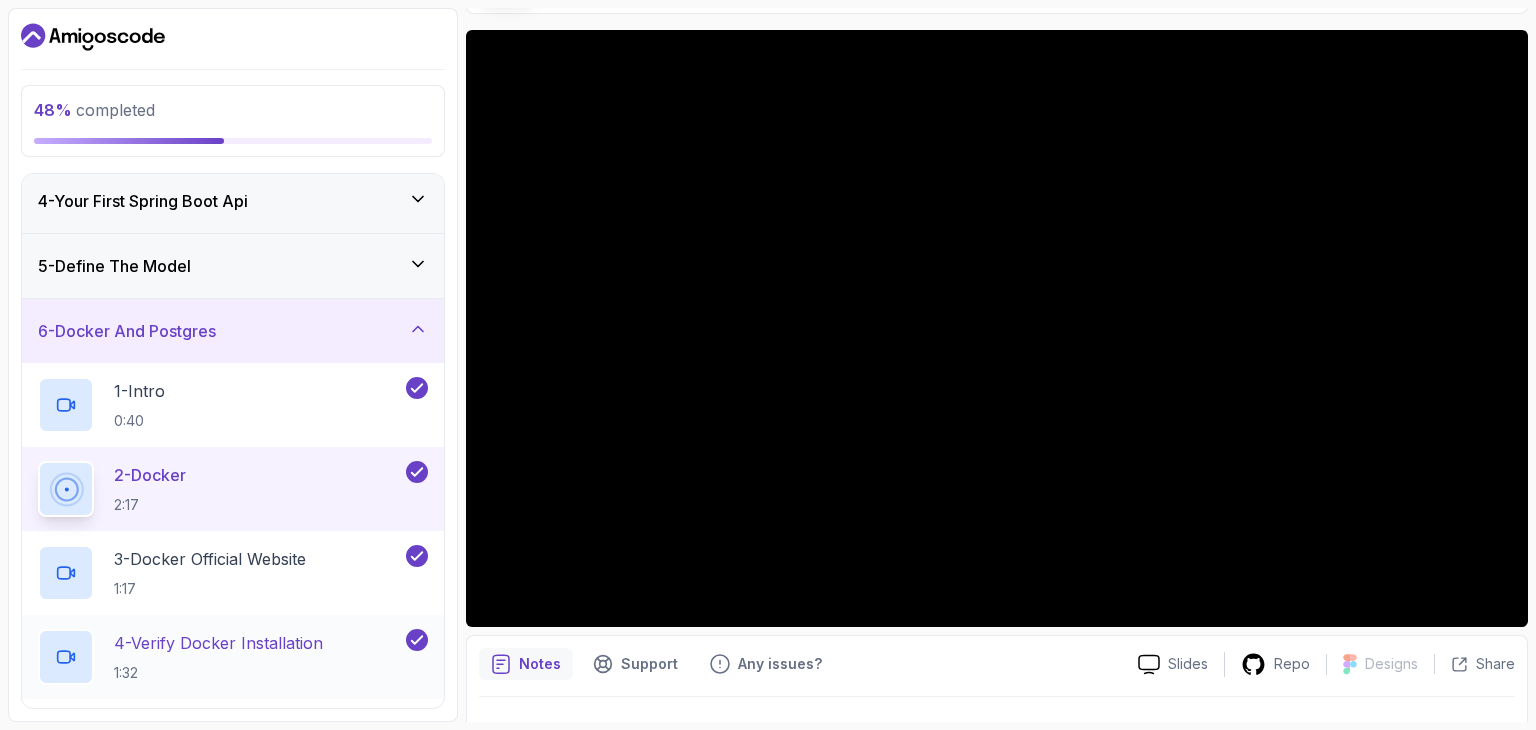 click on "4  -  Verify Docker Installation 1:32" at bounding box center (218, 657) 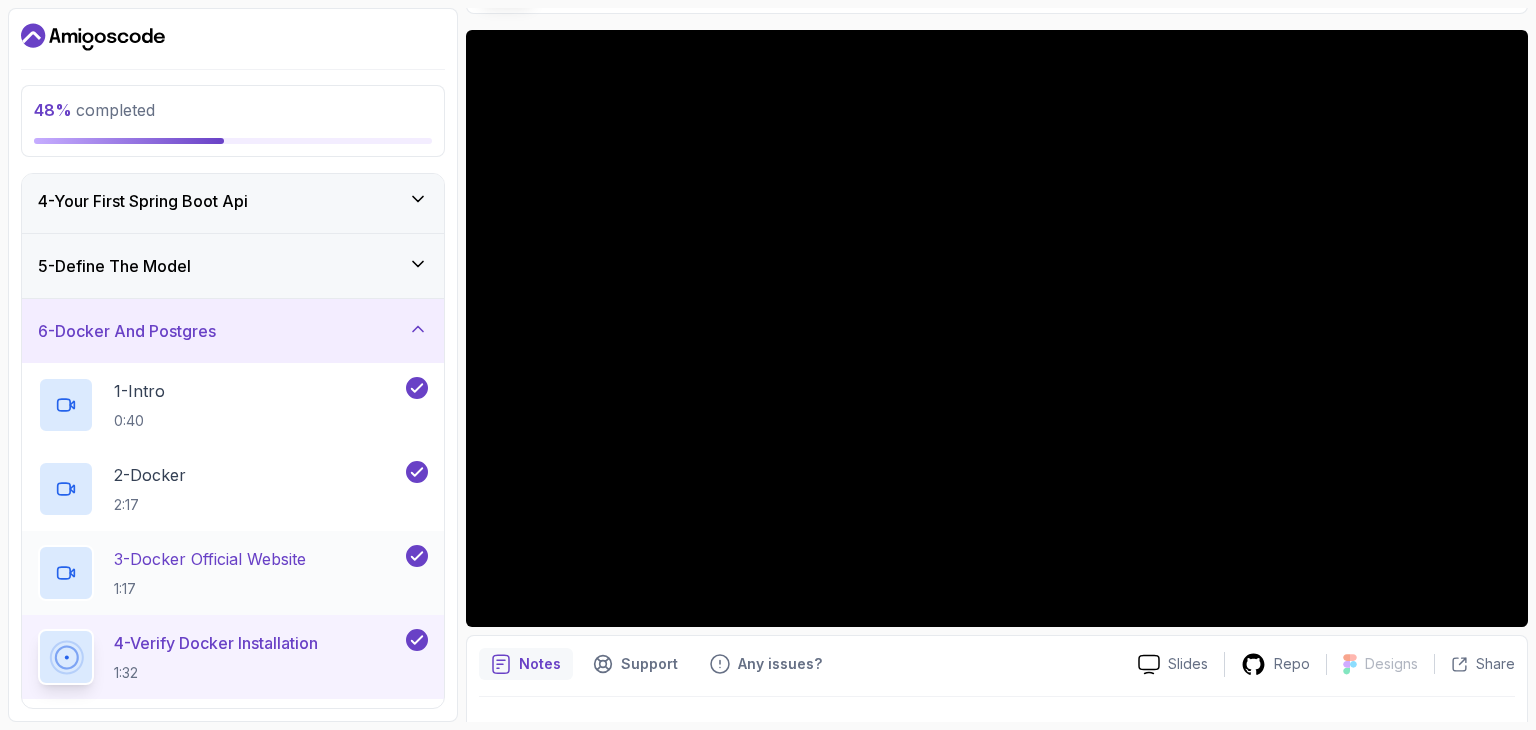click on "3  -  Docker Official Website 1:17" at bounding box center (220, 573) 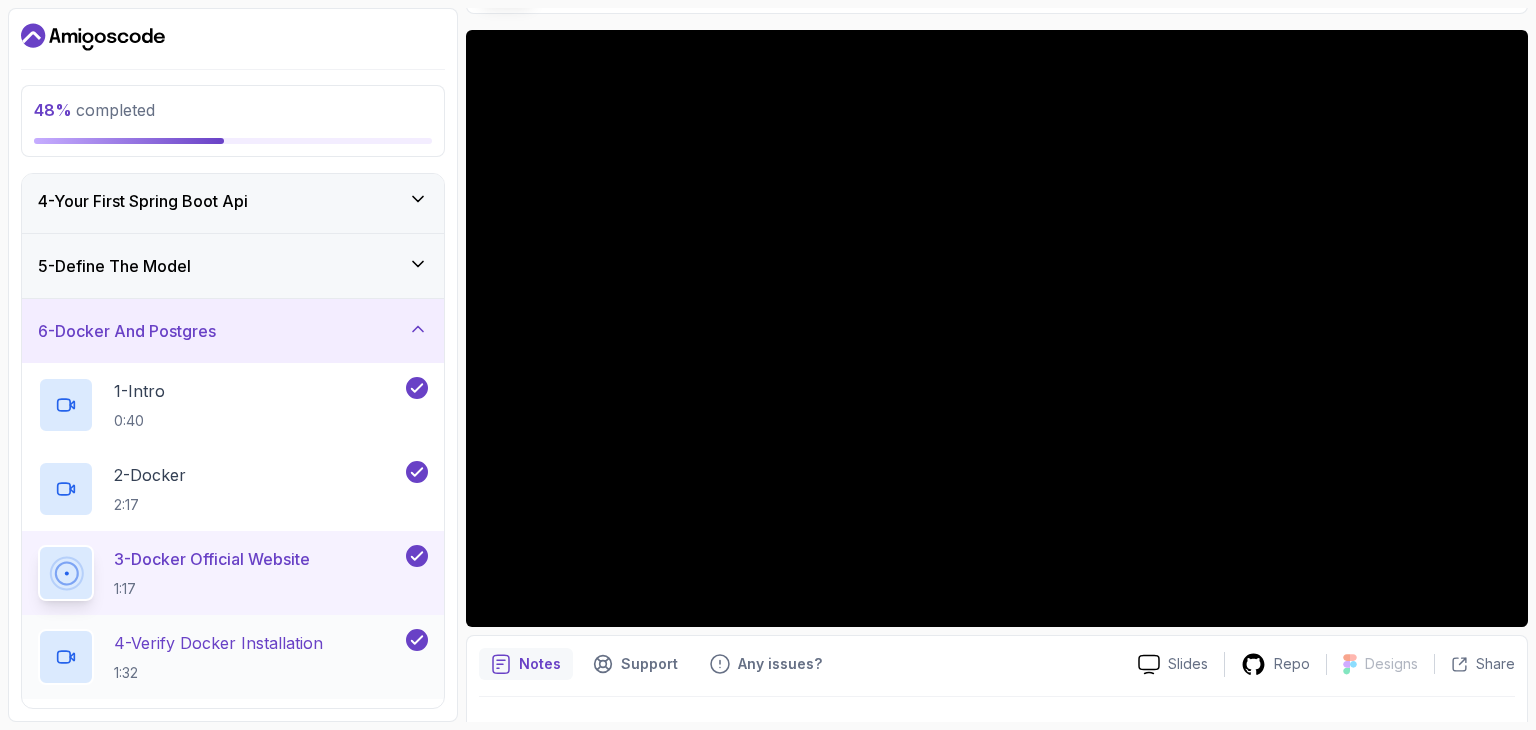 click on "4  -  Verify Docker Installation" at bounding box center [218, 643] 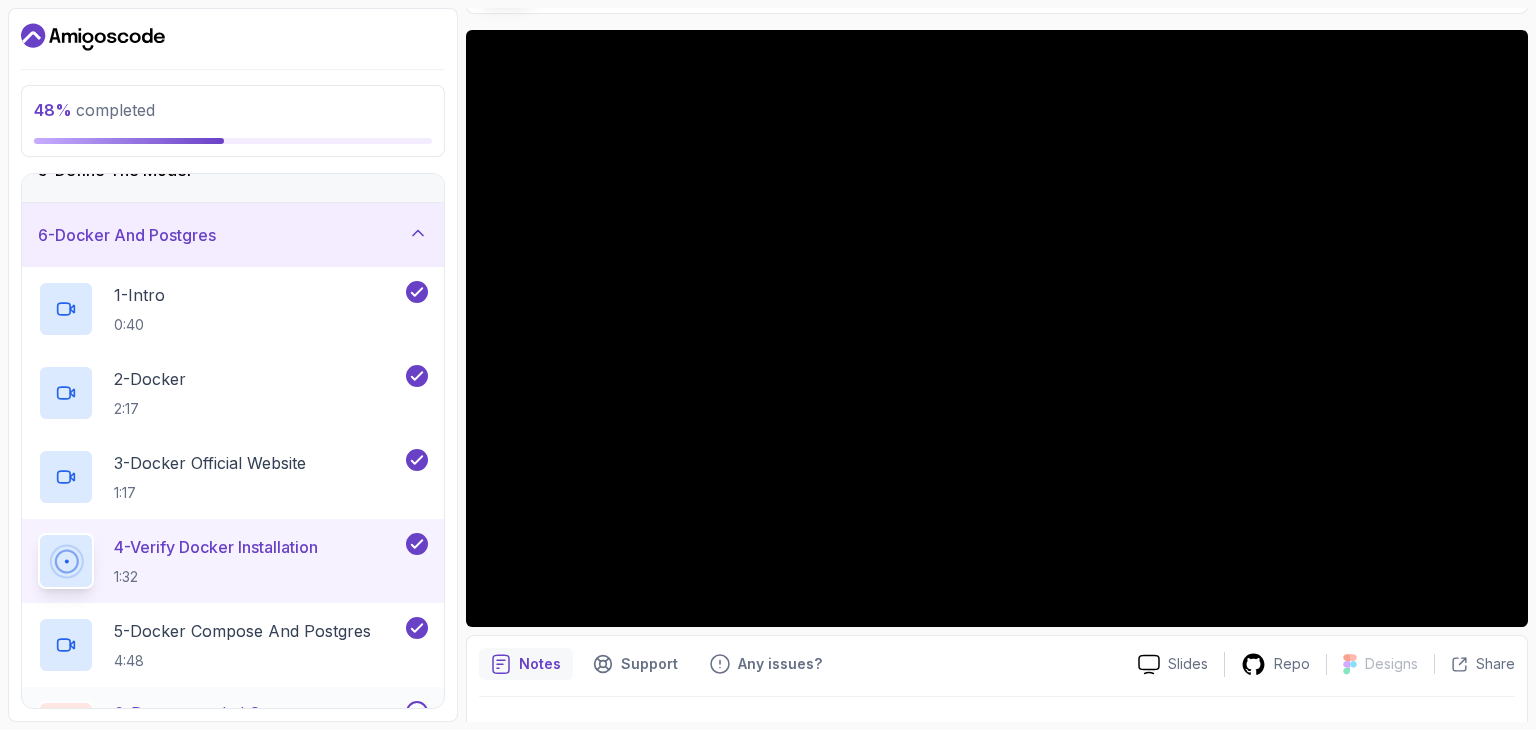 scroll, scrollTop: 400, scrollLeft: 0, axis: vertical 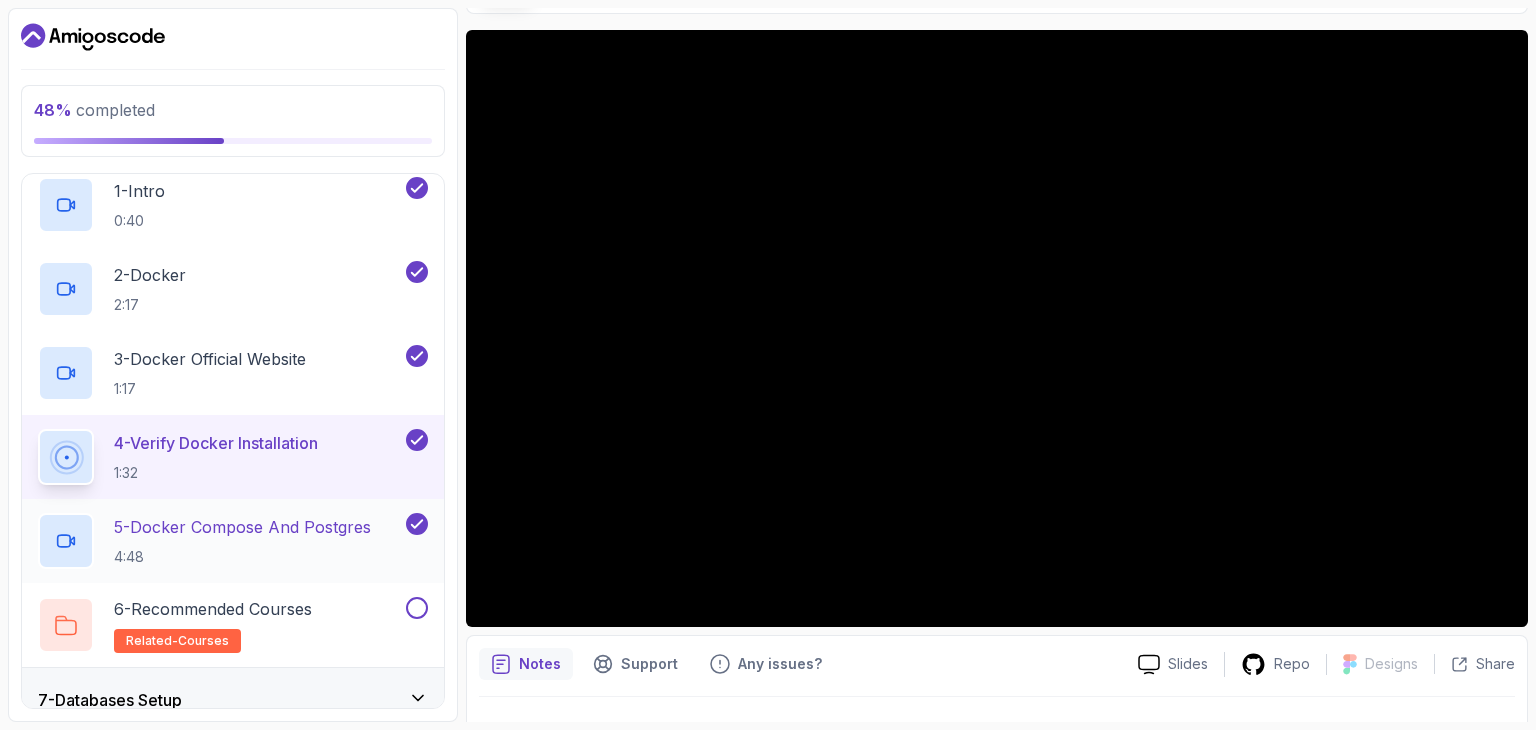 click on "5  -  Docker Compose And Postgres" at bounding box center [242, 527] 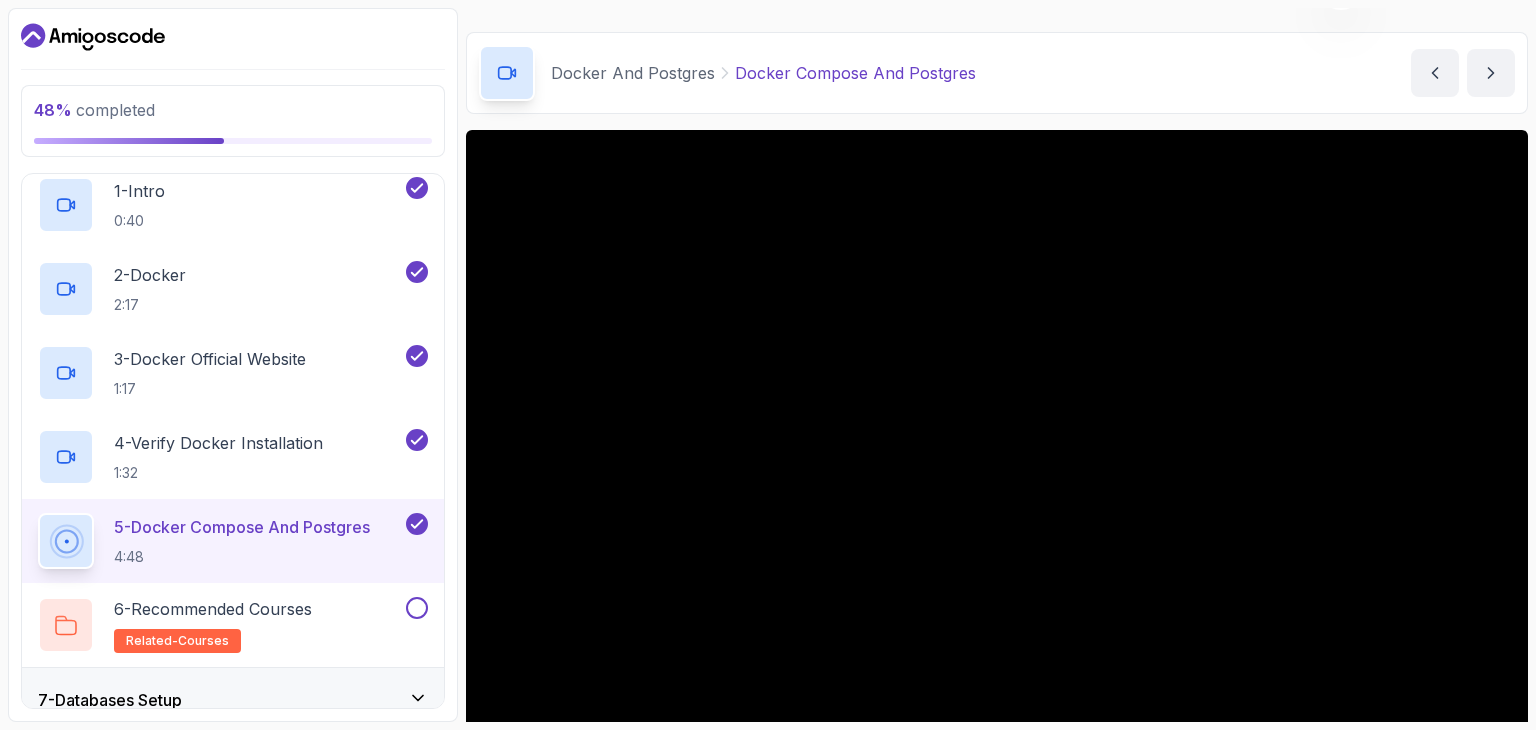 scroll, scrollTop: 148, scrollLeft: 0, axis: vertical 